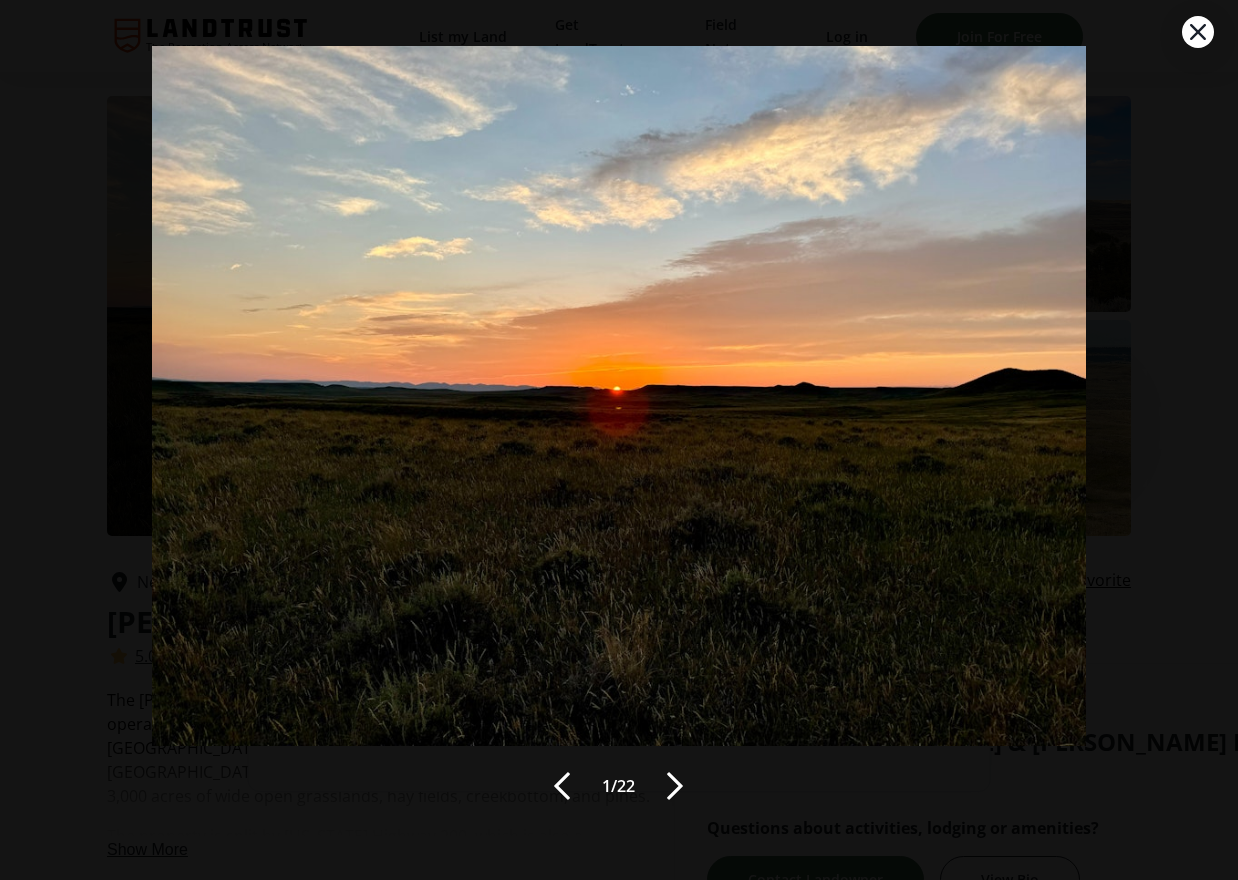 scroll, scrollTop: 0, scrollLeft: 0, axis: both 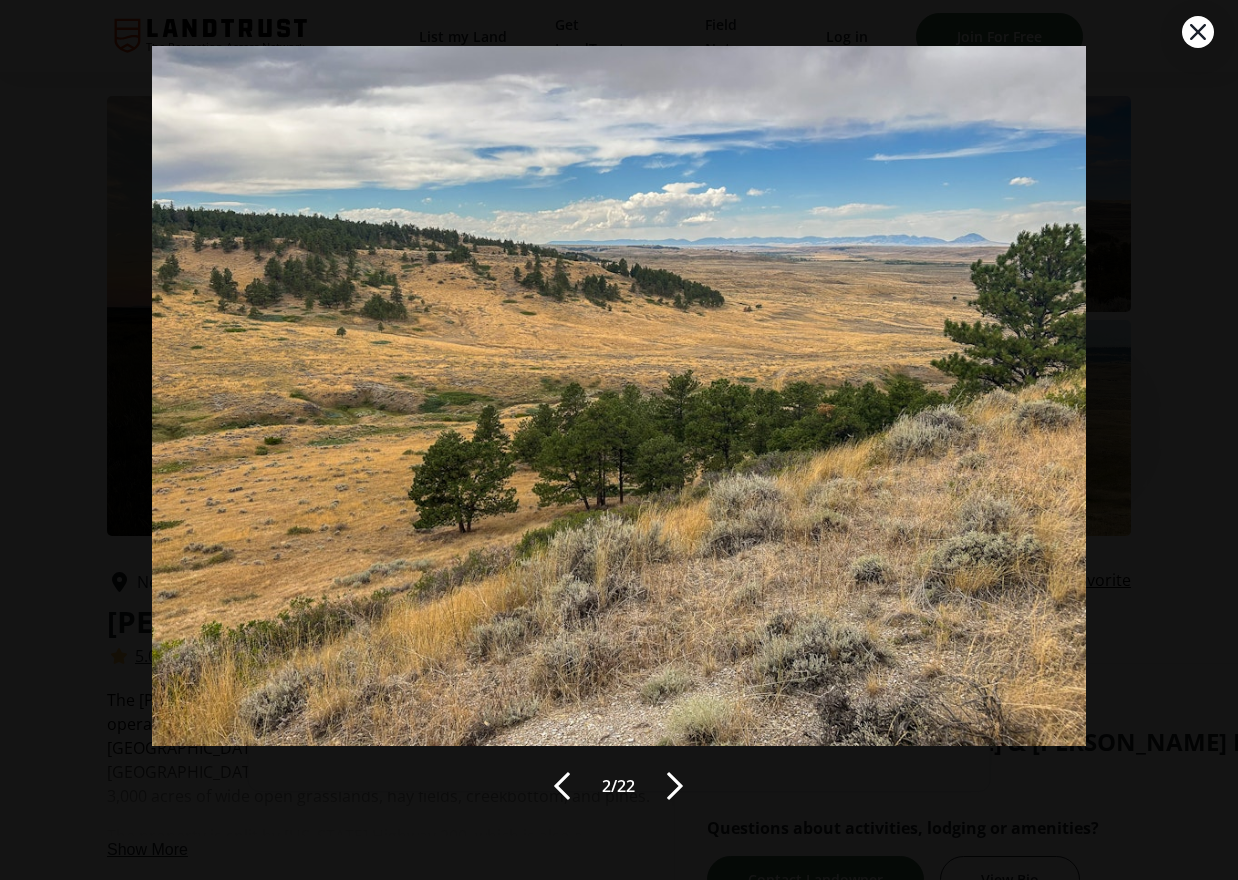 click at bounding box center [675, 786] 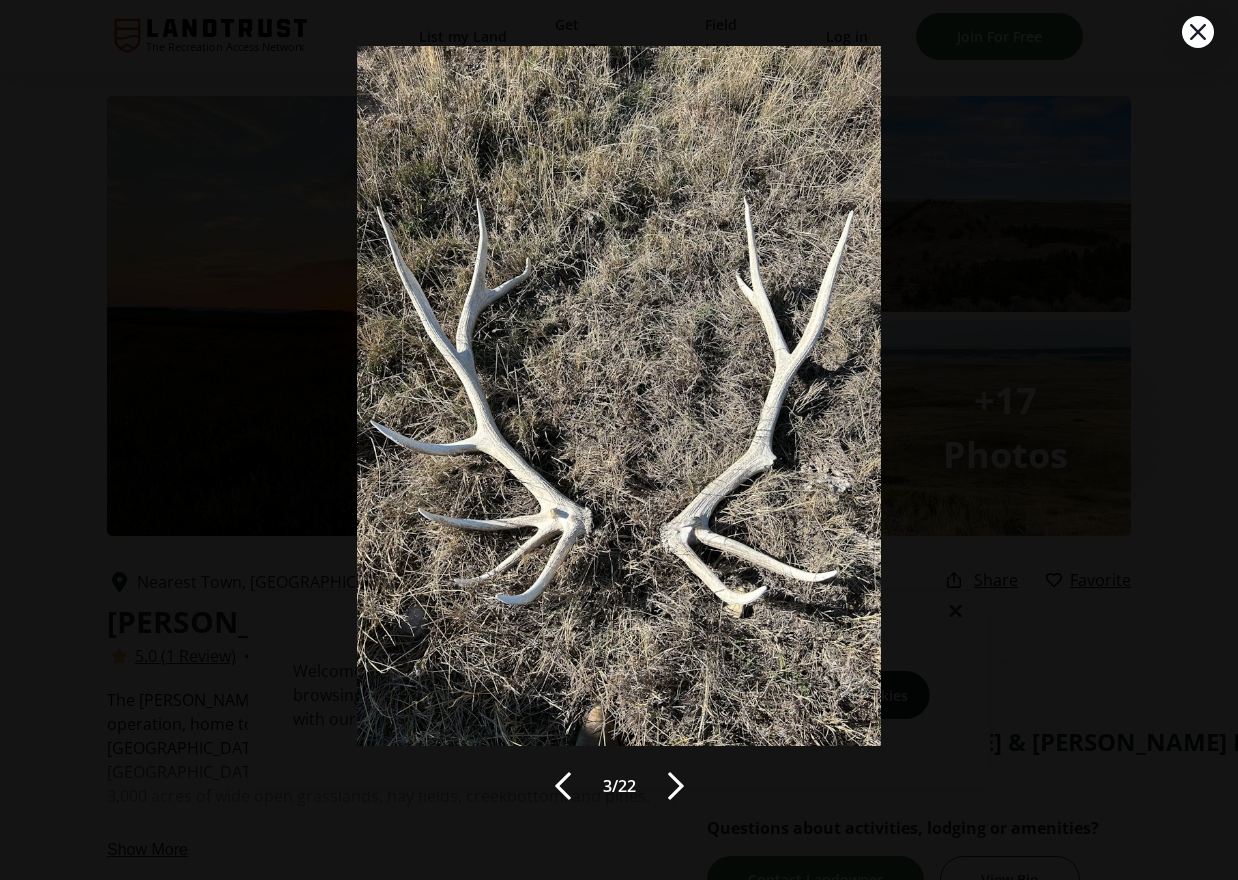 click at bounding box center [676, 786] 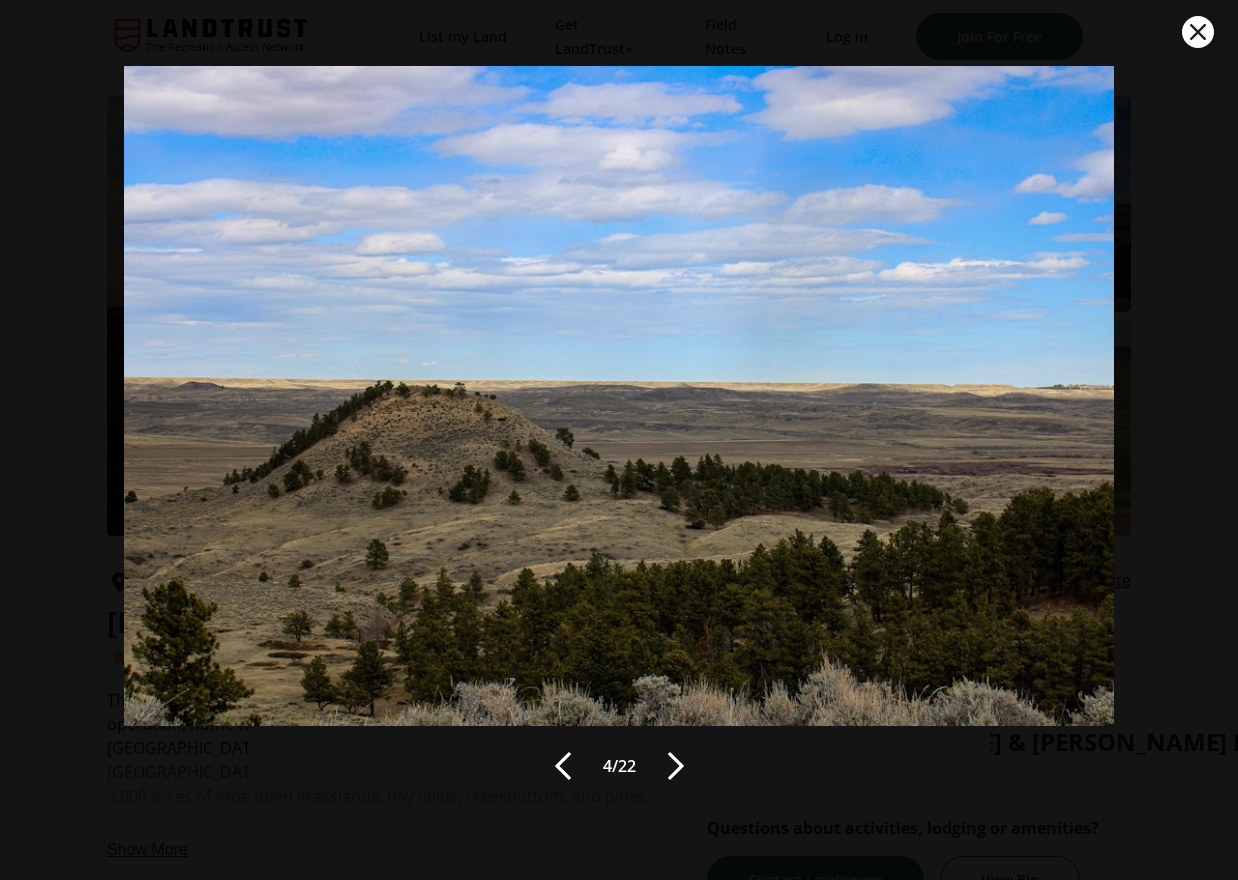 click on "4 / 22" at bounding box center (619, 440) 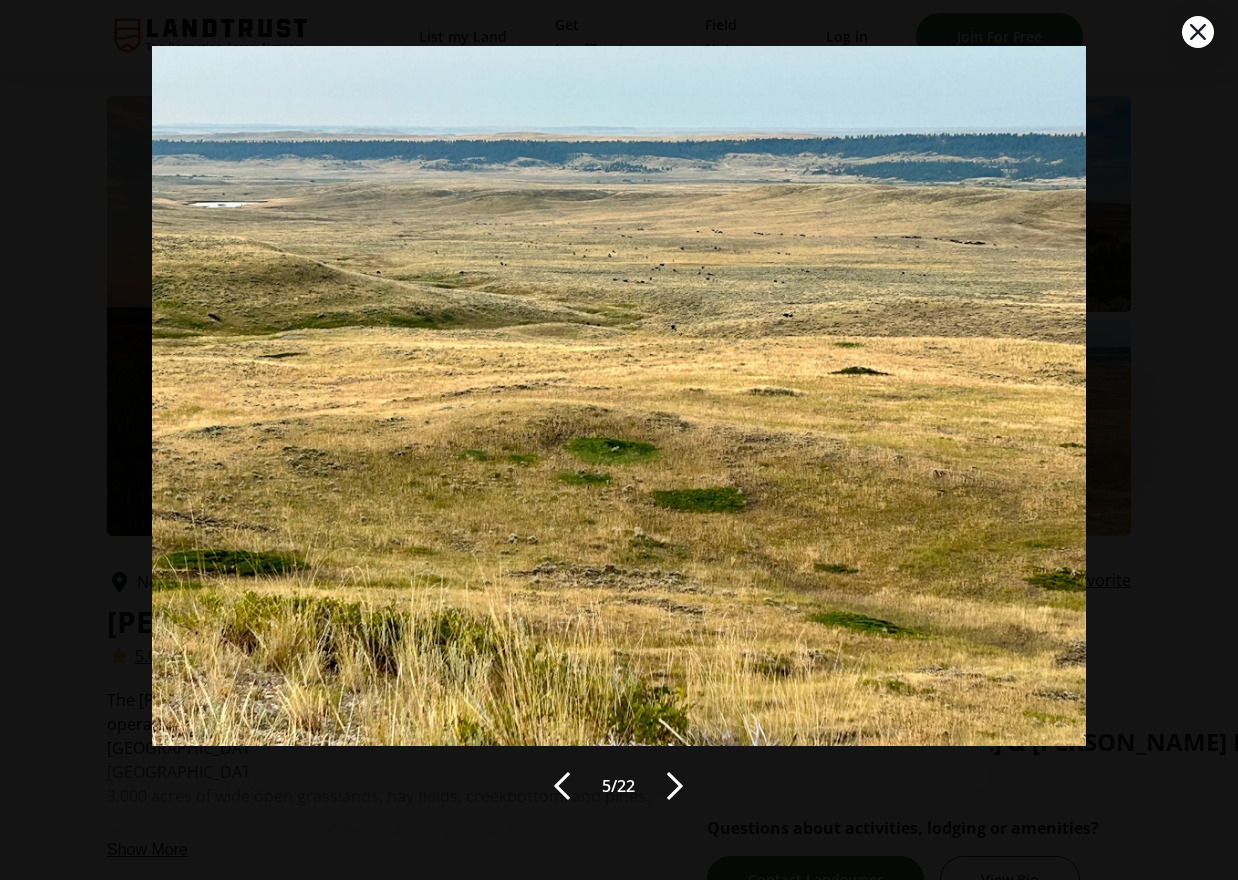 click at bounding box center [675, 786] 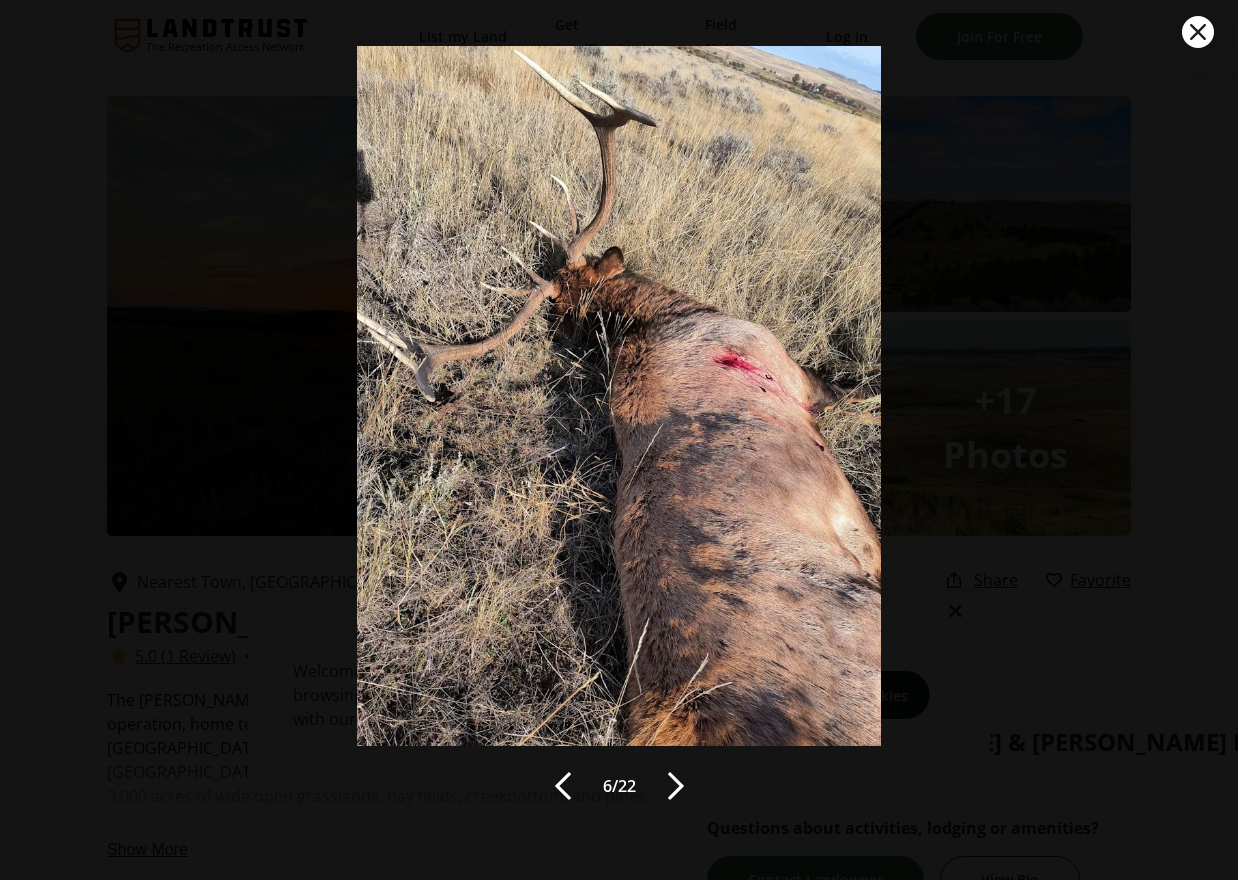 click at bounding box center (676, 786) 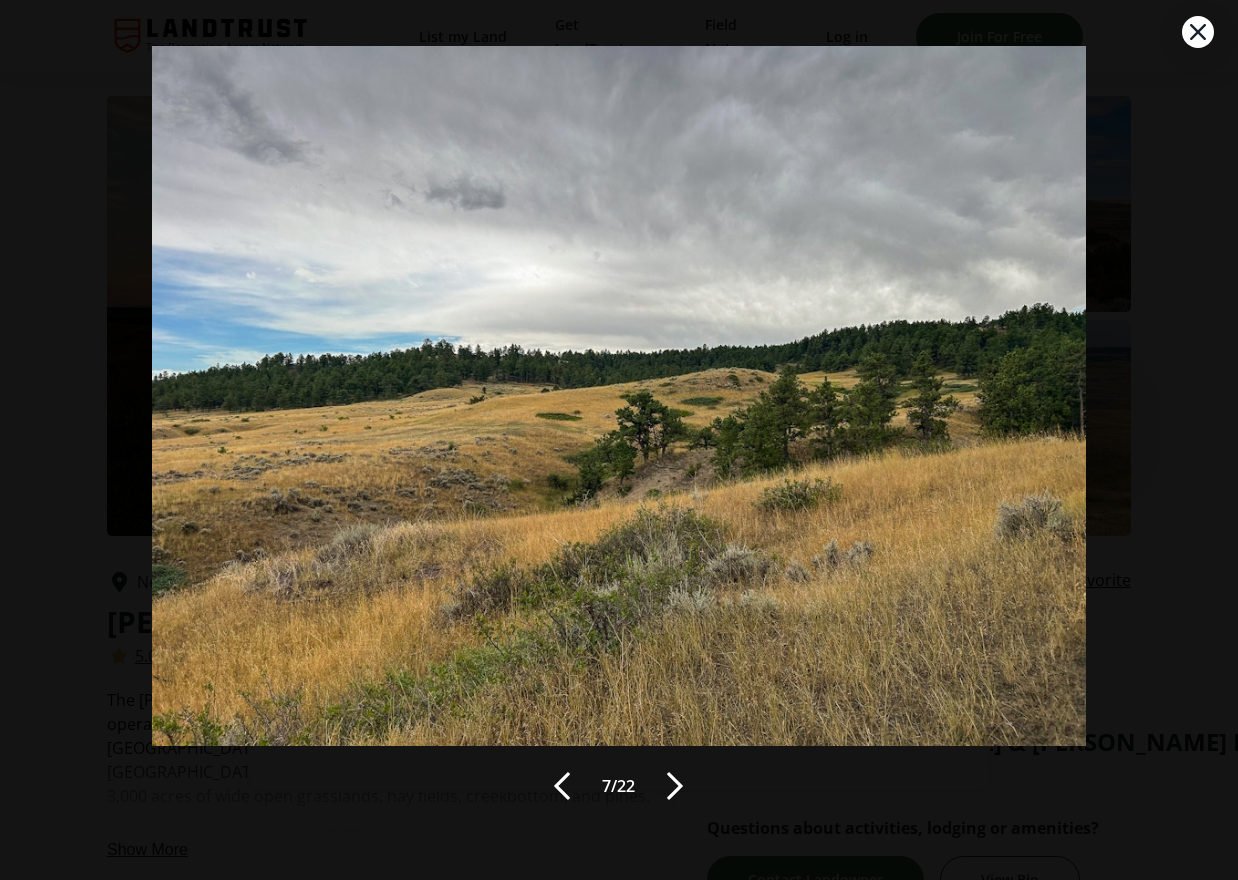 click at bounding box center (675, 786) 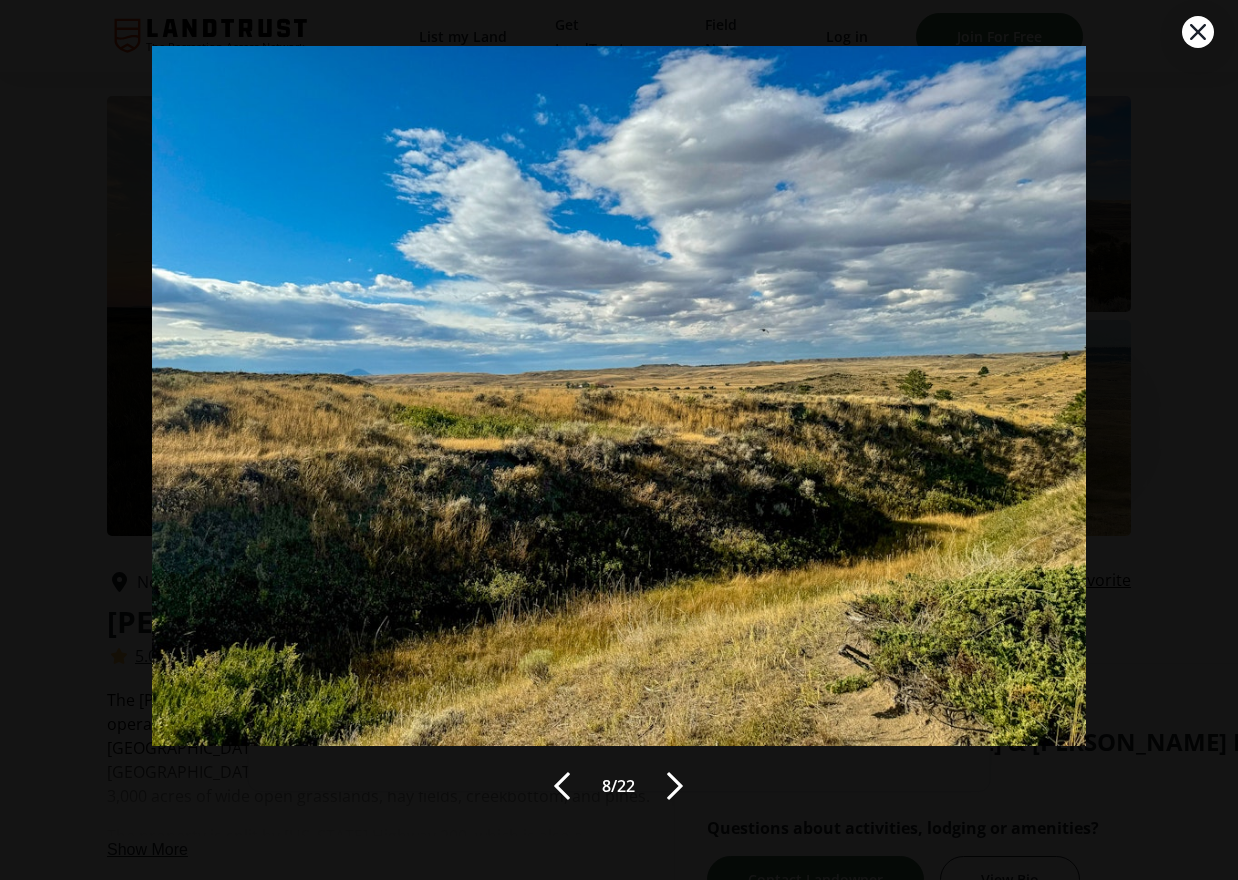 click at bounding box center (675, 786) 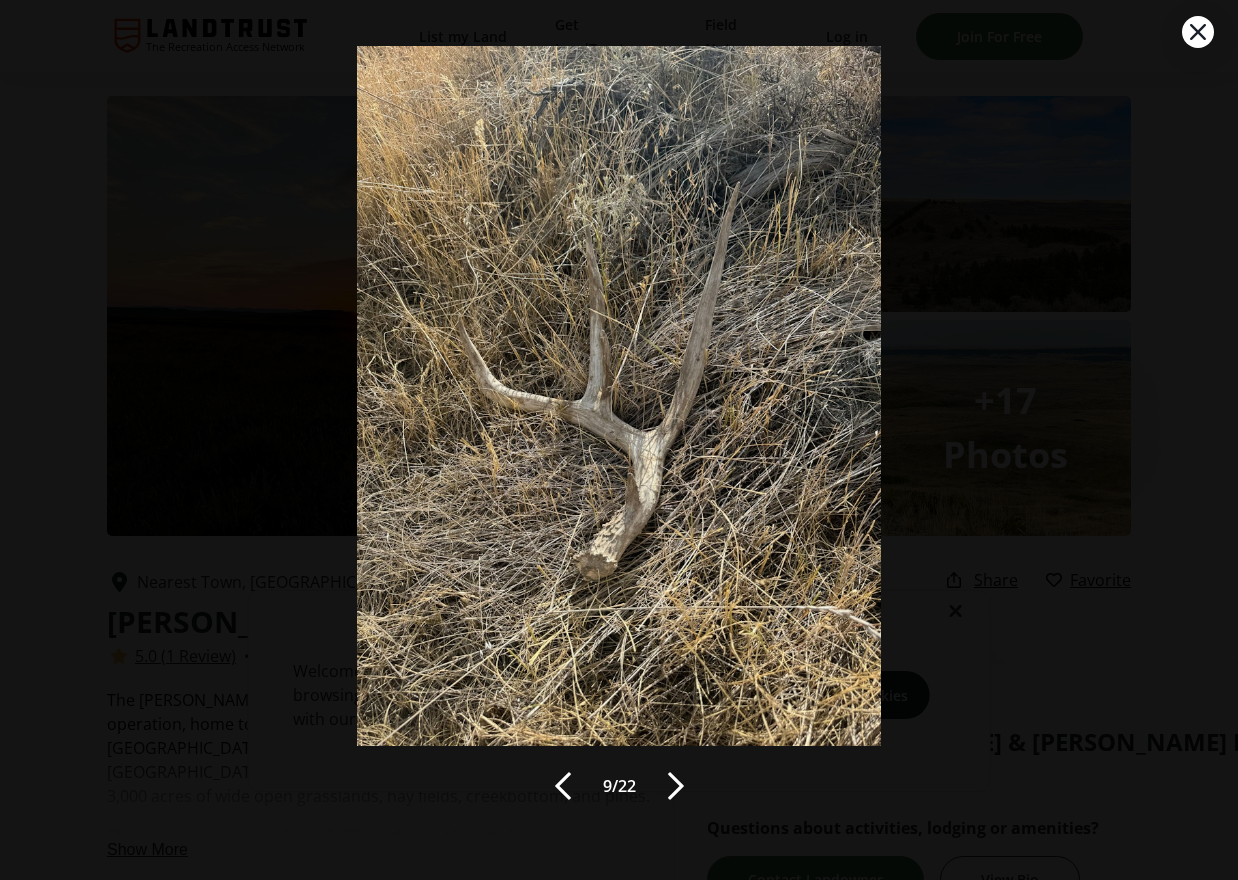 click at bounding box center [676, 786] 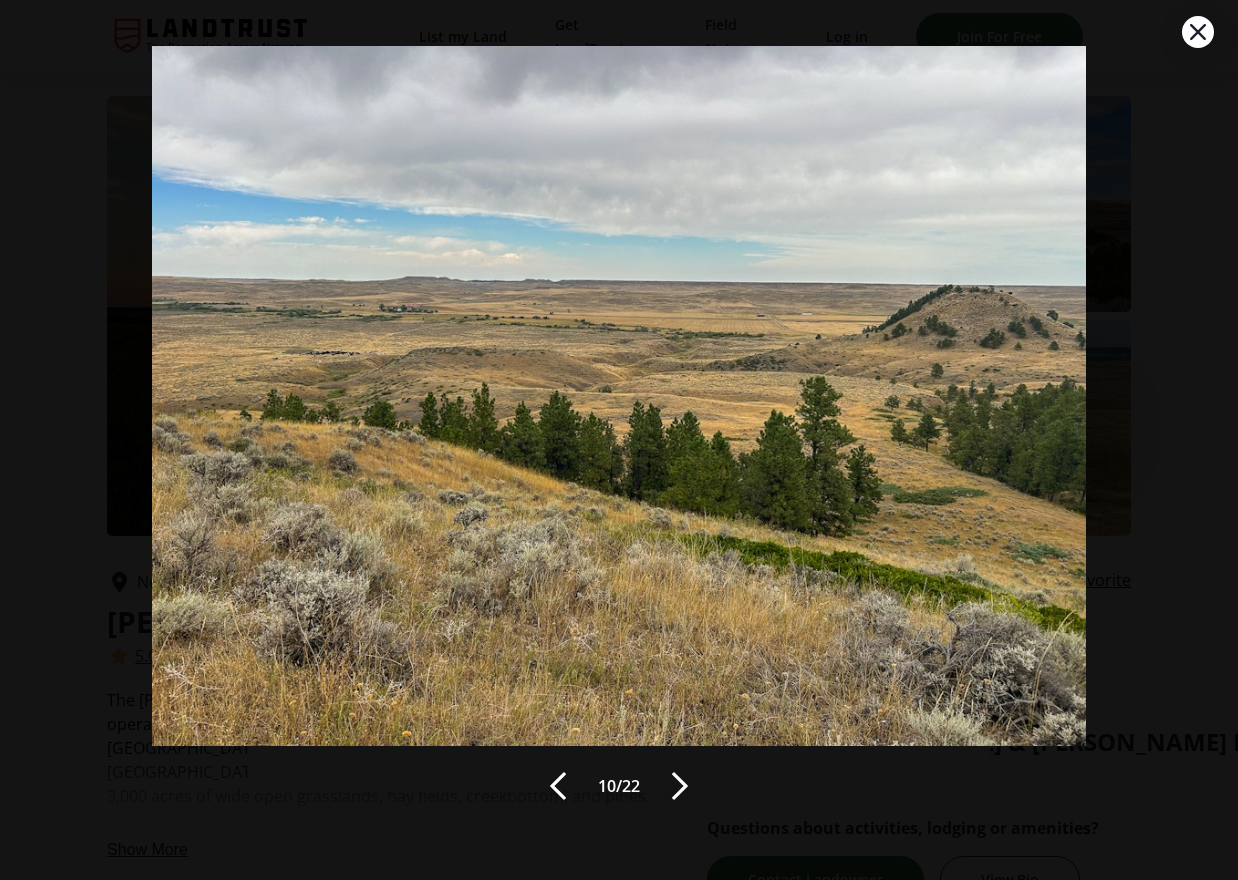 click at bounding box center [618, 396] 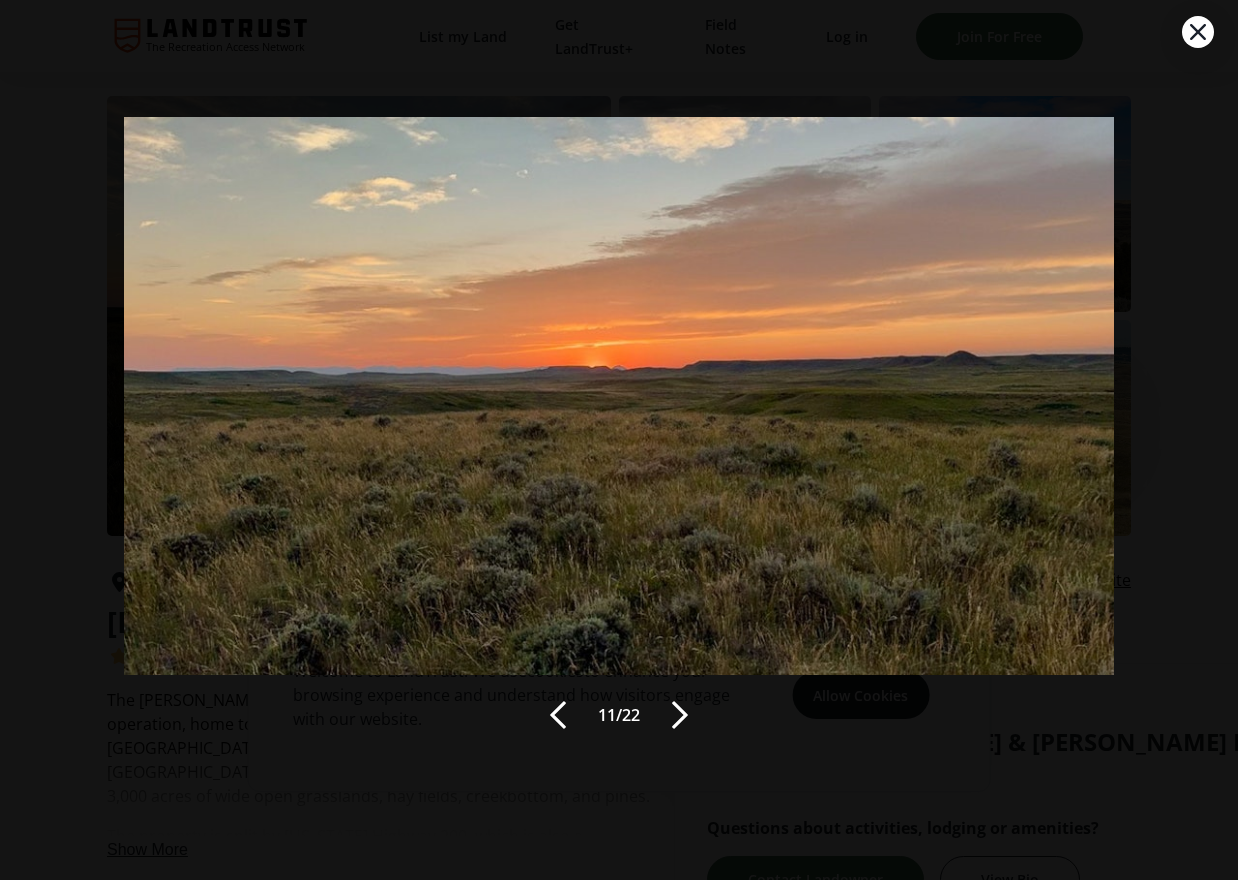 click on "11 / 22" at bounding box center [619, 440] 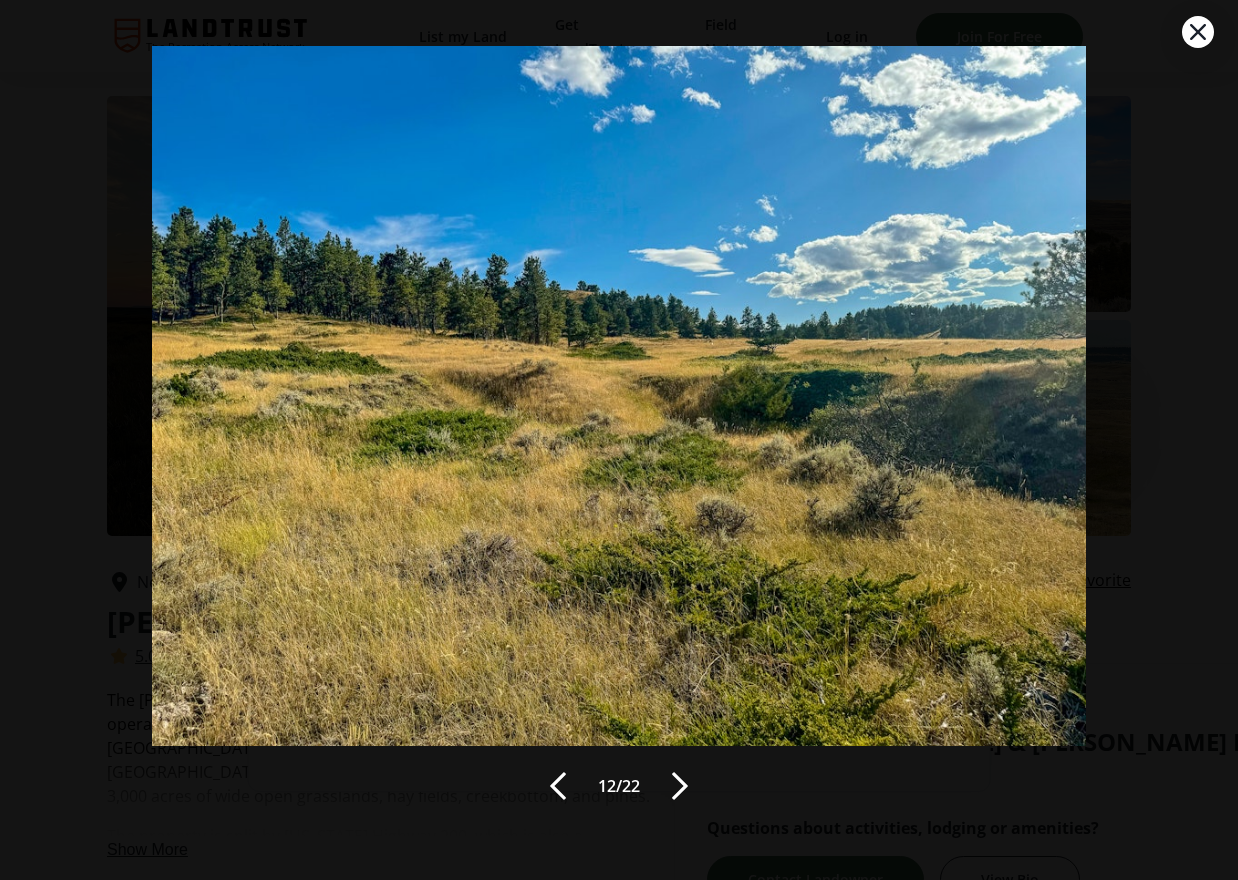 click at bounding box center [680, 786] 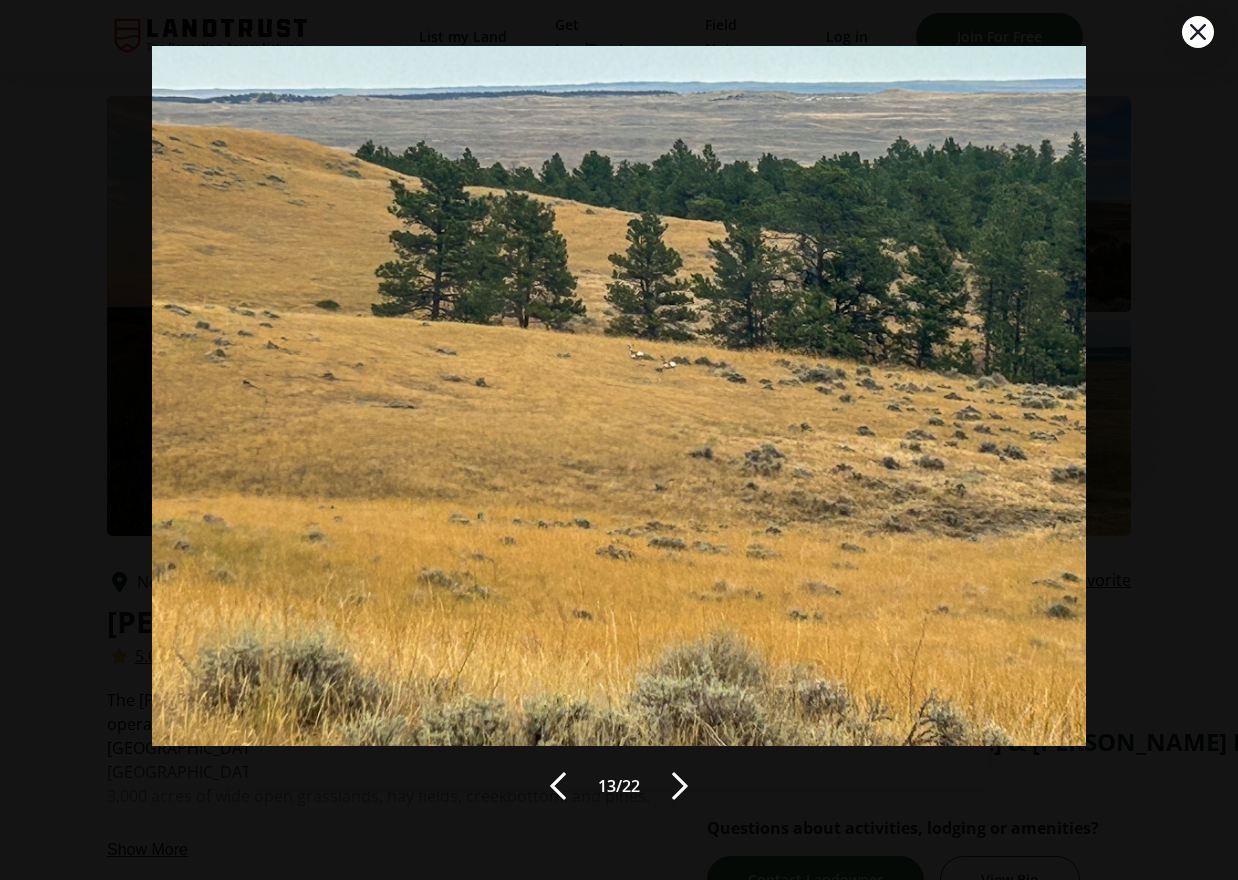 click at bounding box center [680, 786] 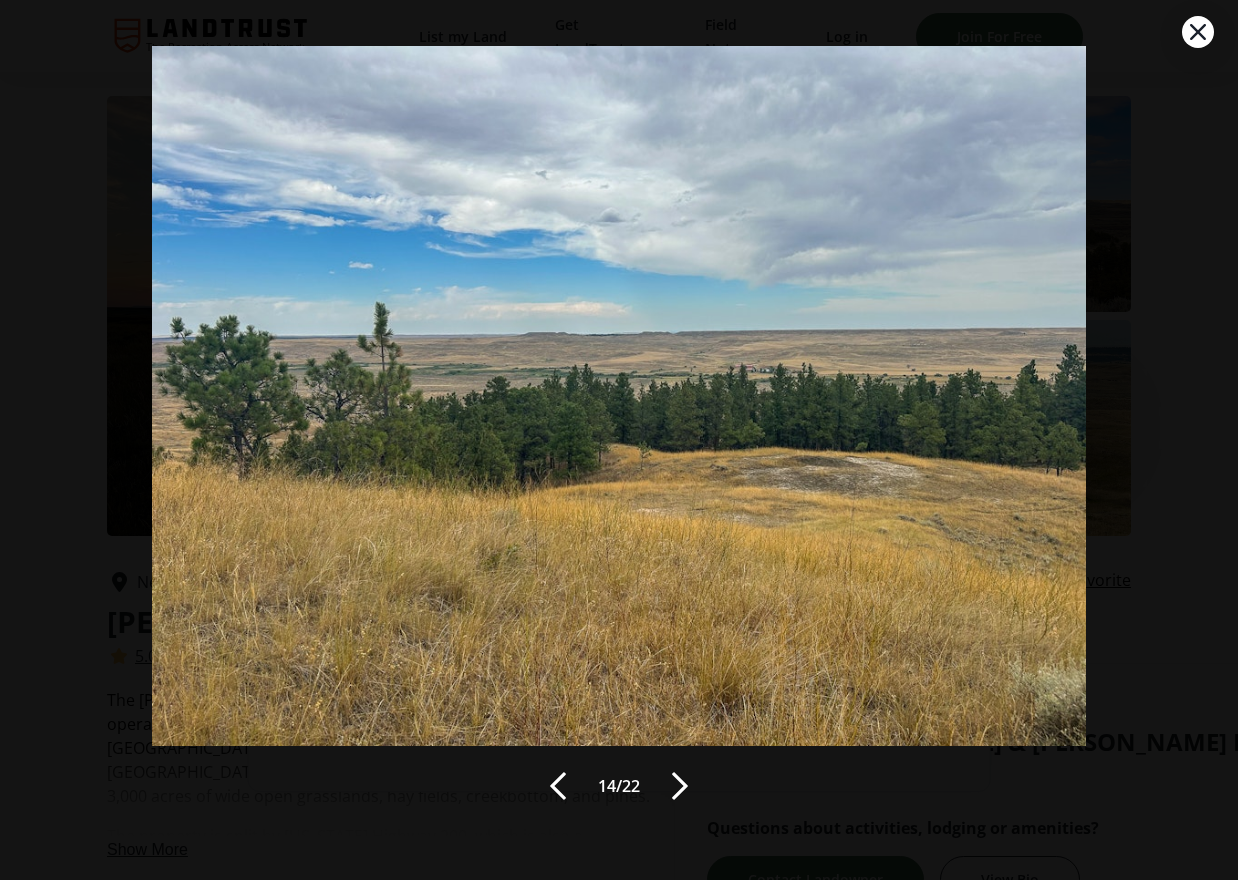 click at bounding box center [680, 786] 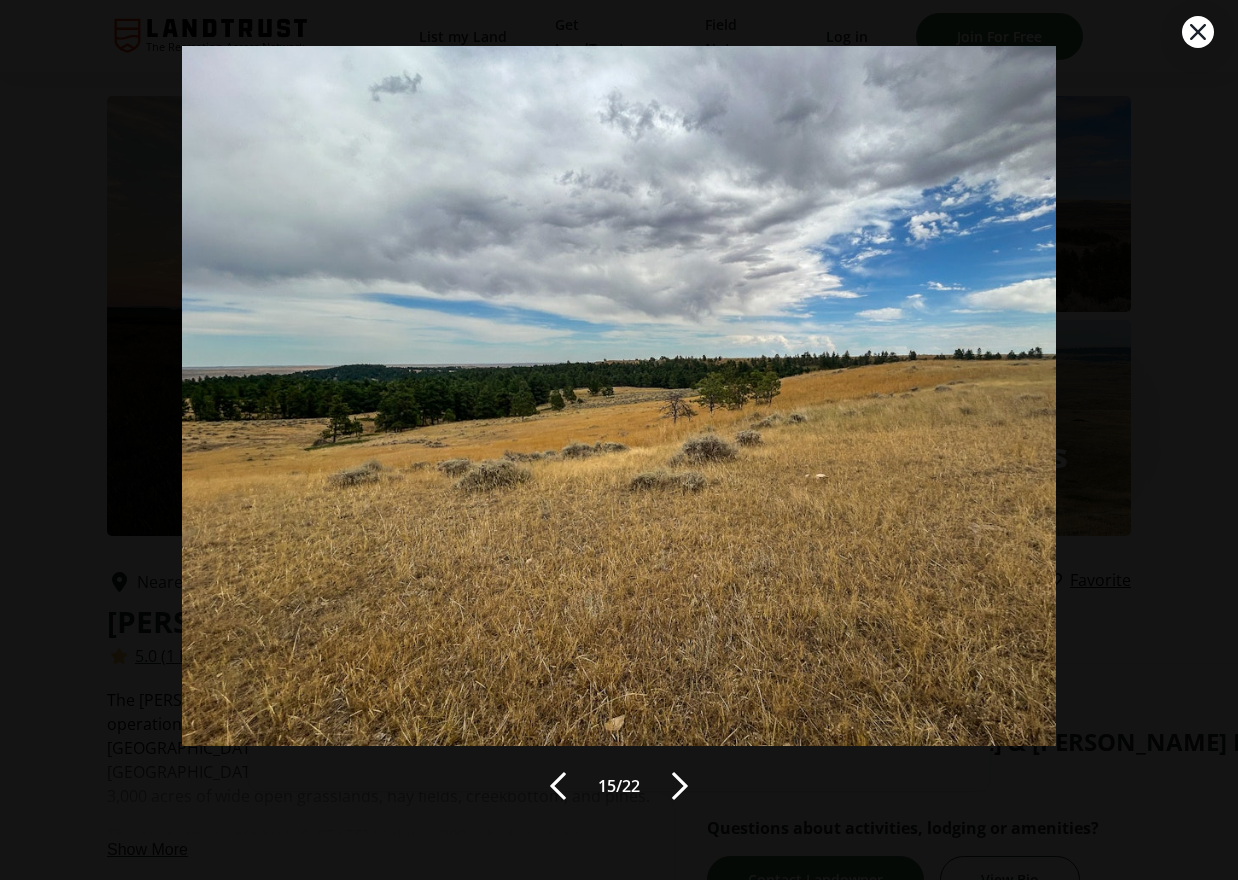 click at bounding box center [680, 786] 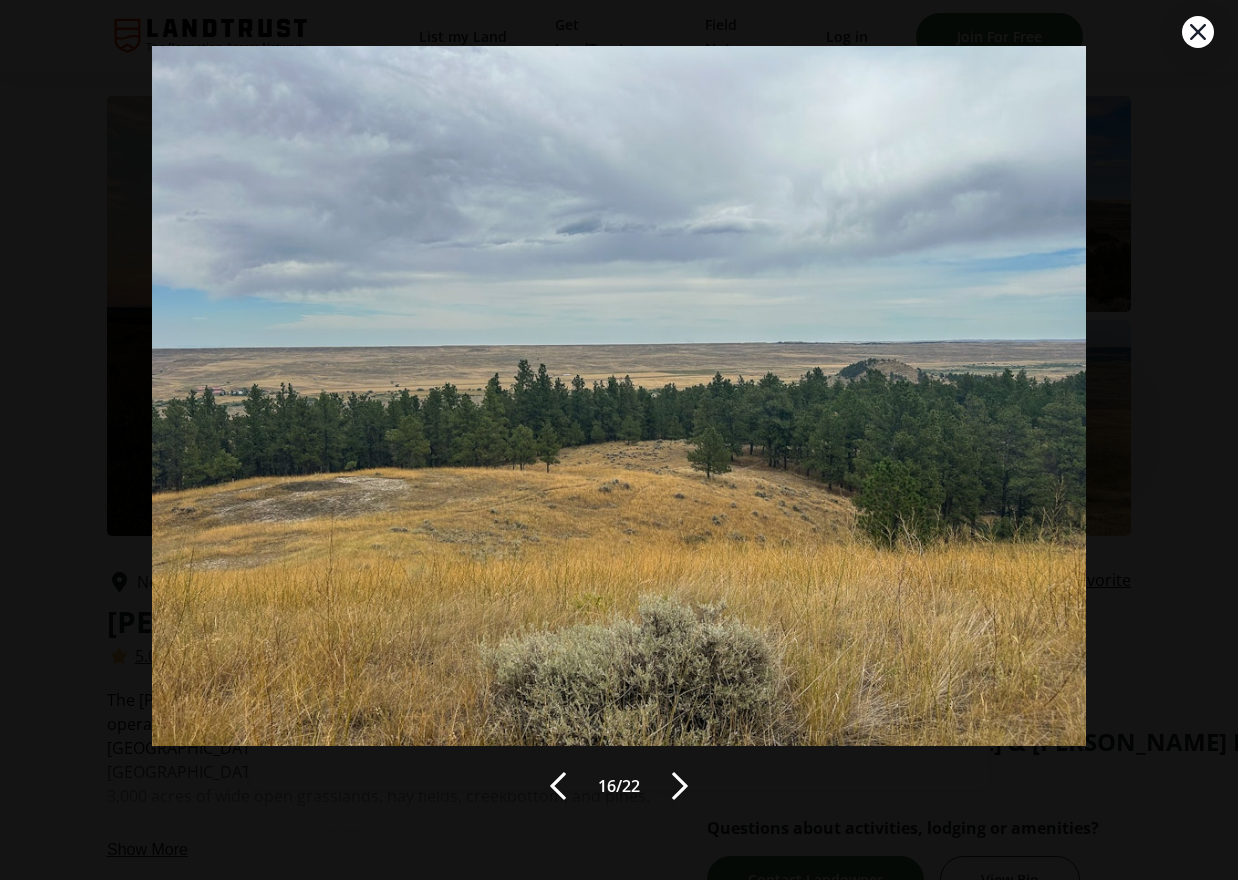 click at bounding box center (680, 786) 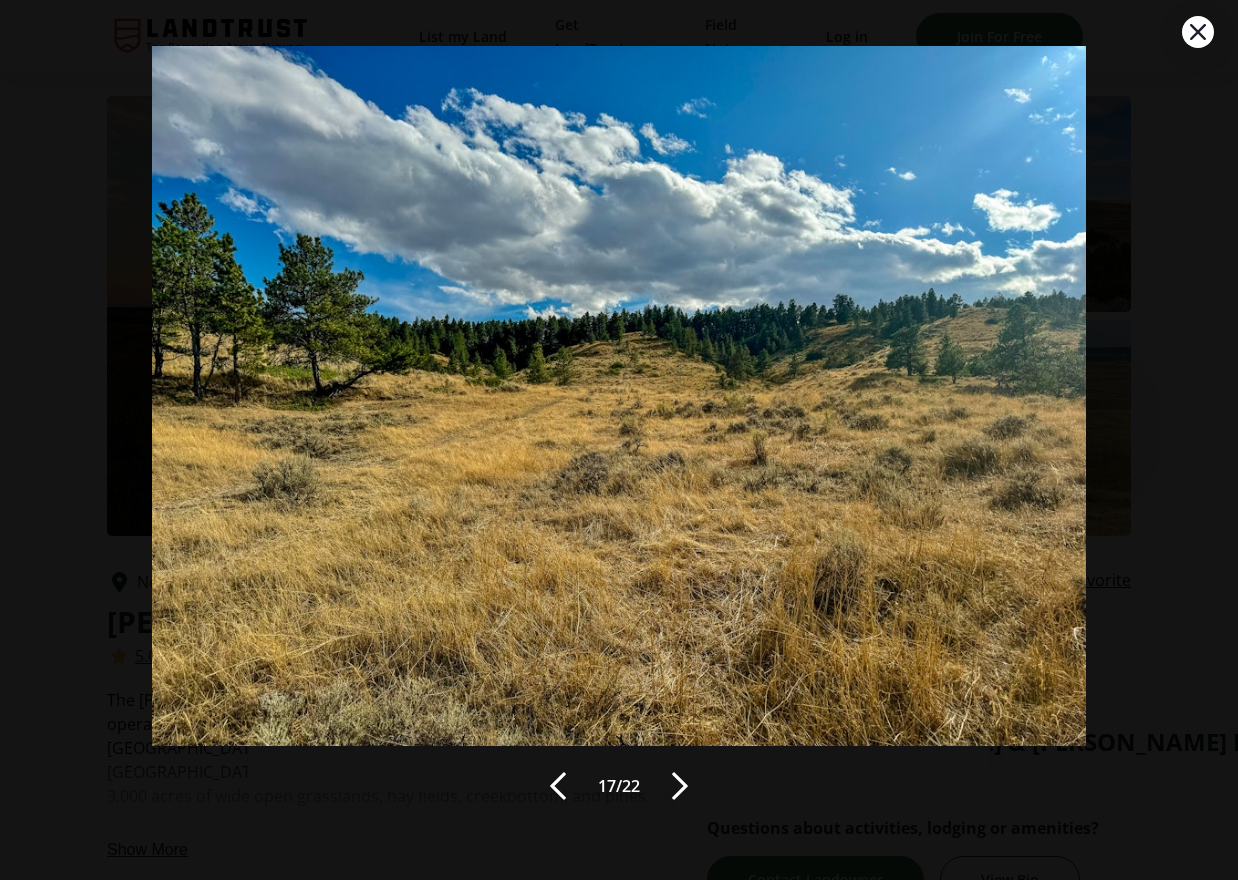 click at bounding box center (680, 786) 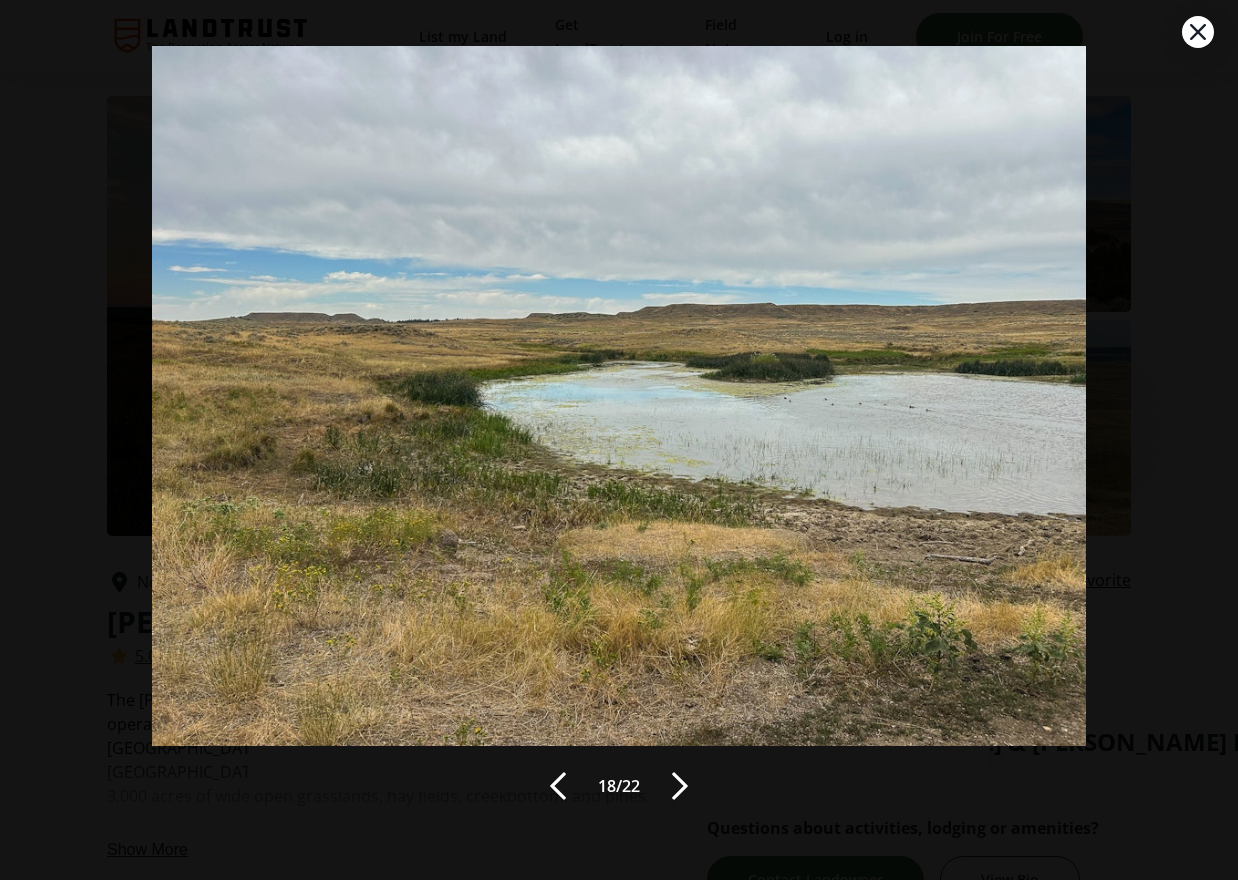 click at bounding box center [680, 786] 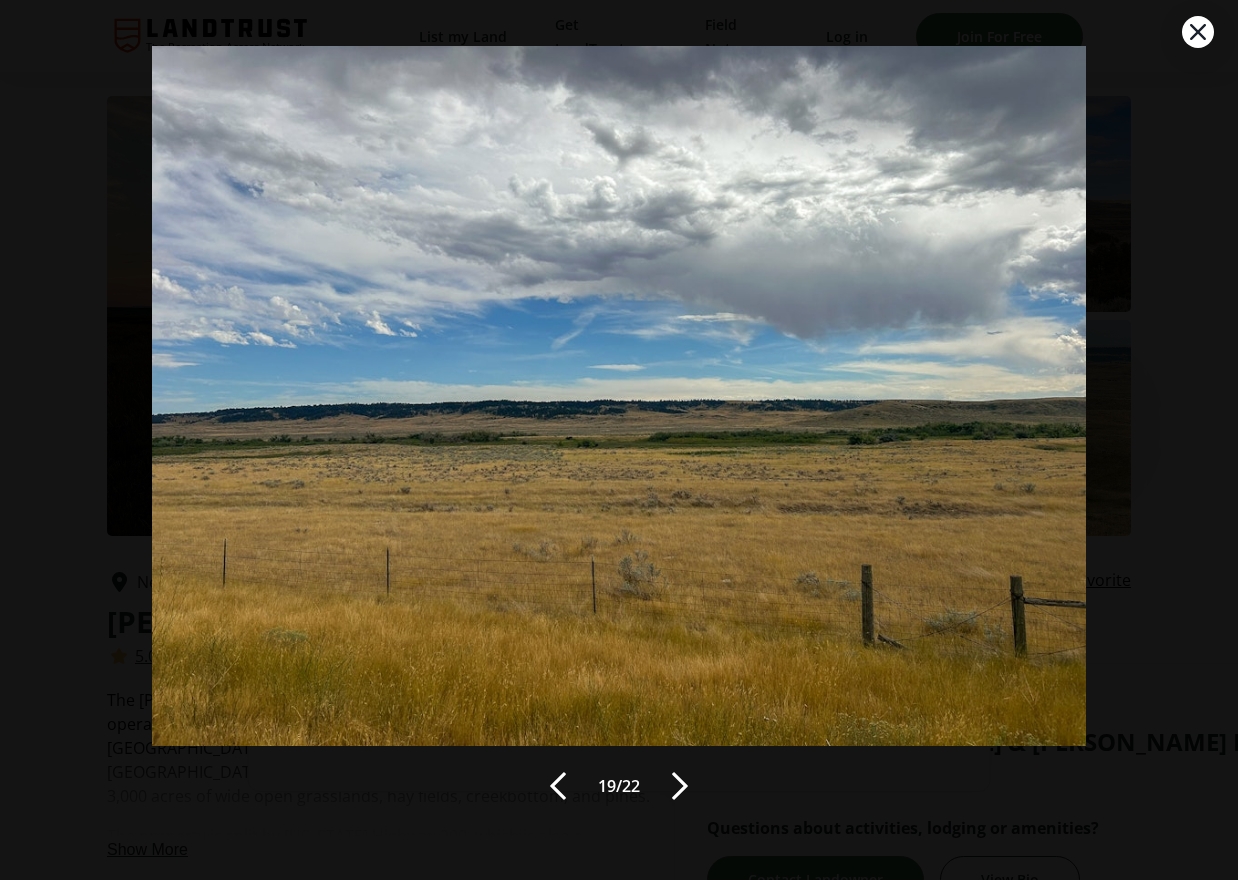 click at bounding box center (680, 786) 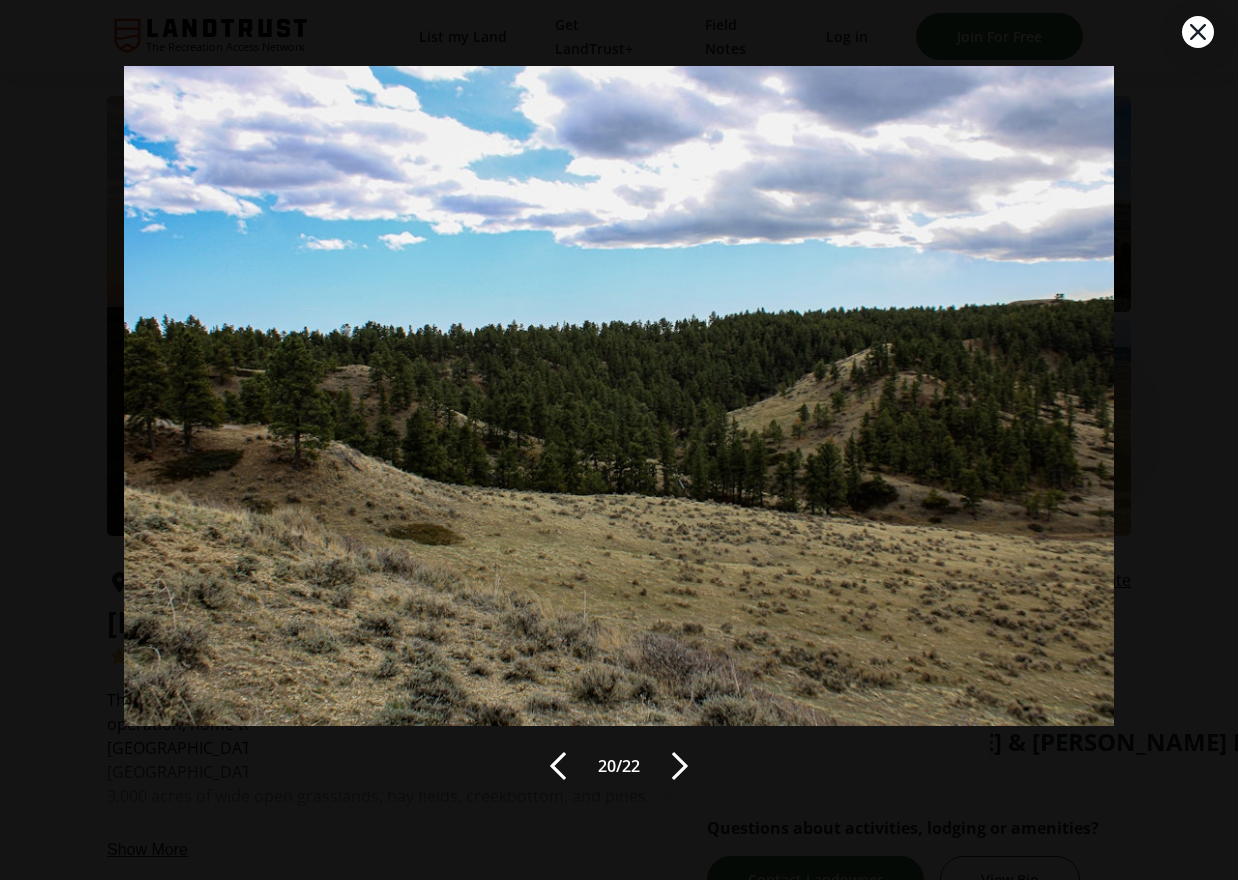 click at bounding box center [680, 766] 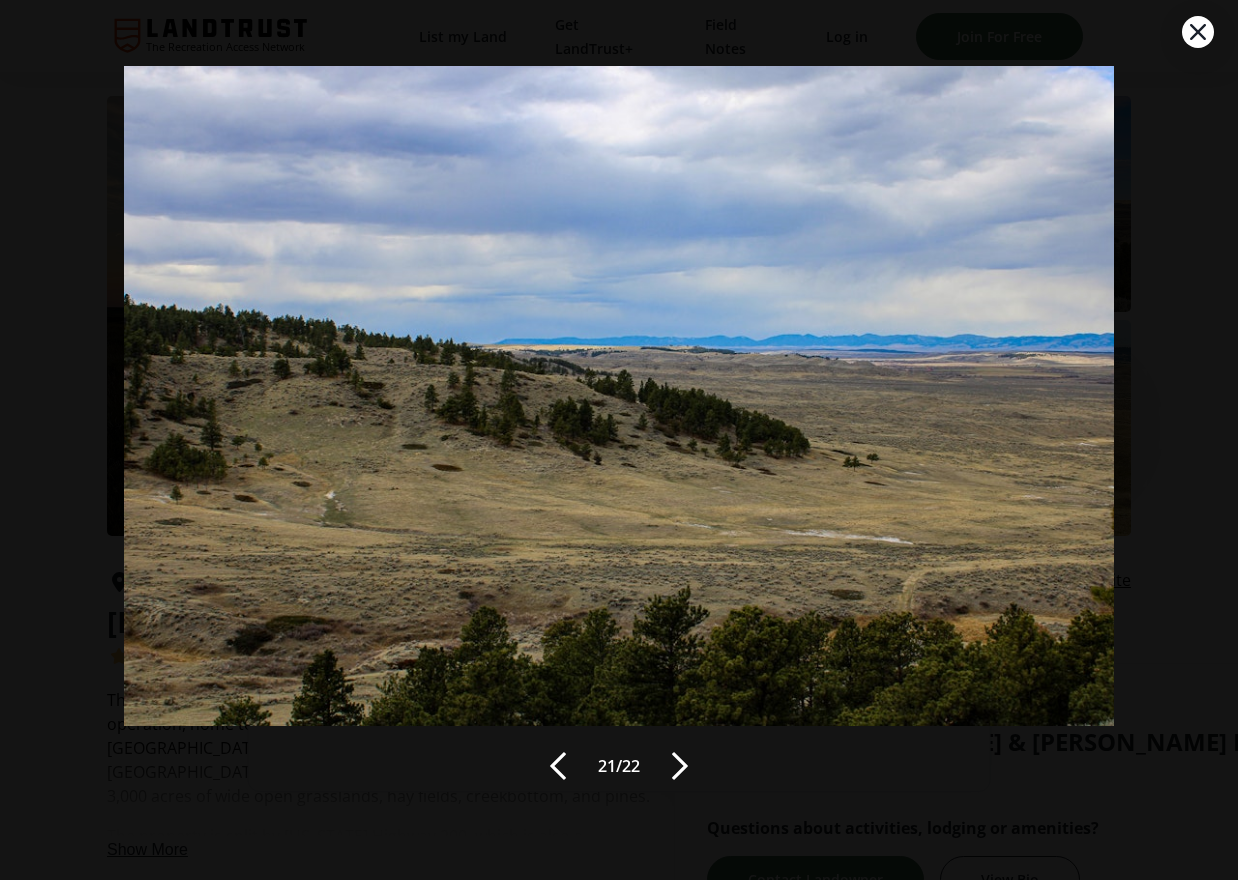 click at bounding box center [680, 766] 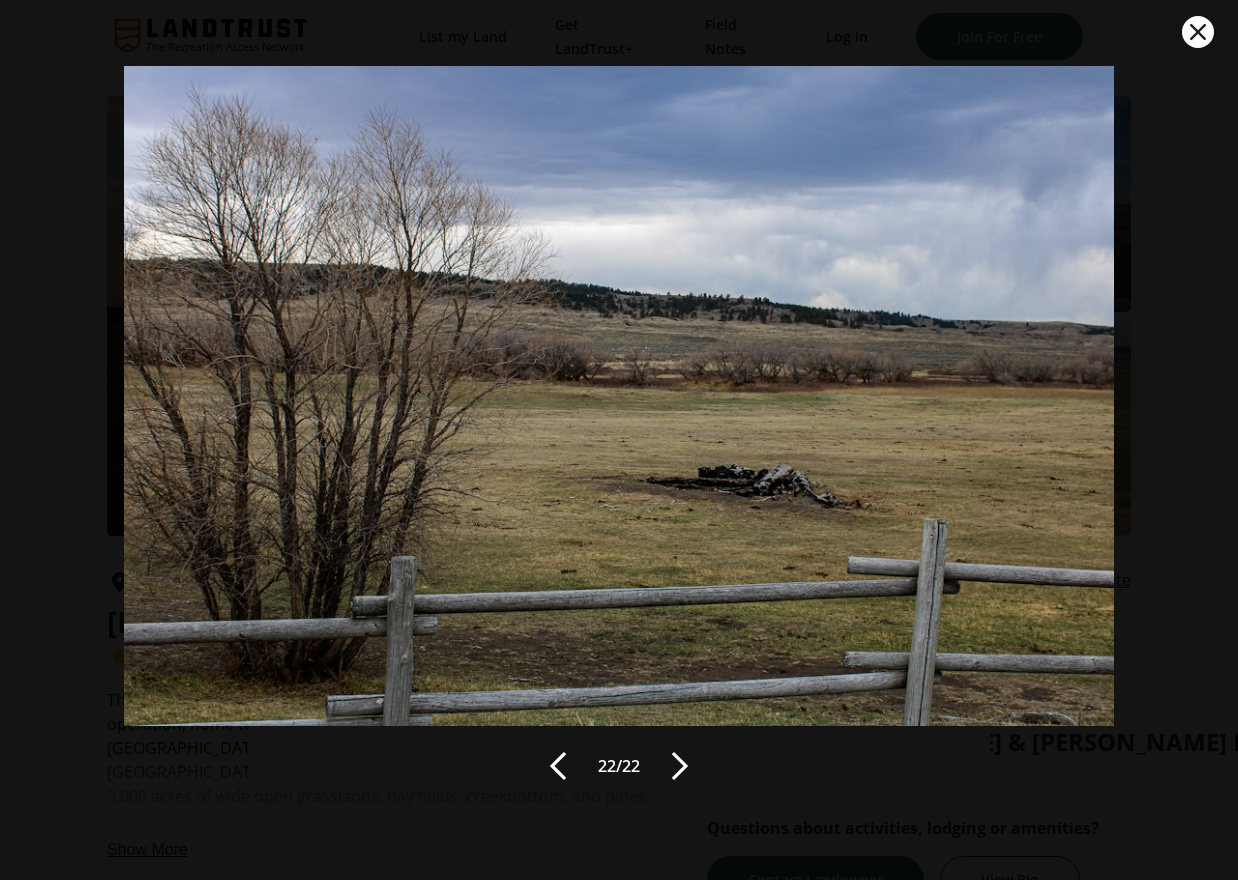 click at bounding box center [680, 766] 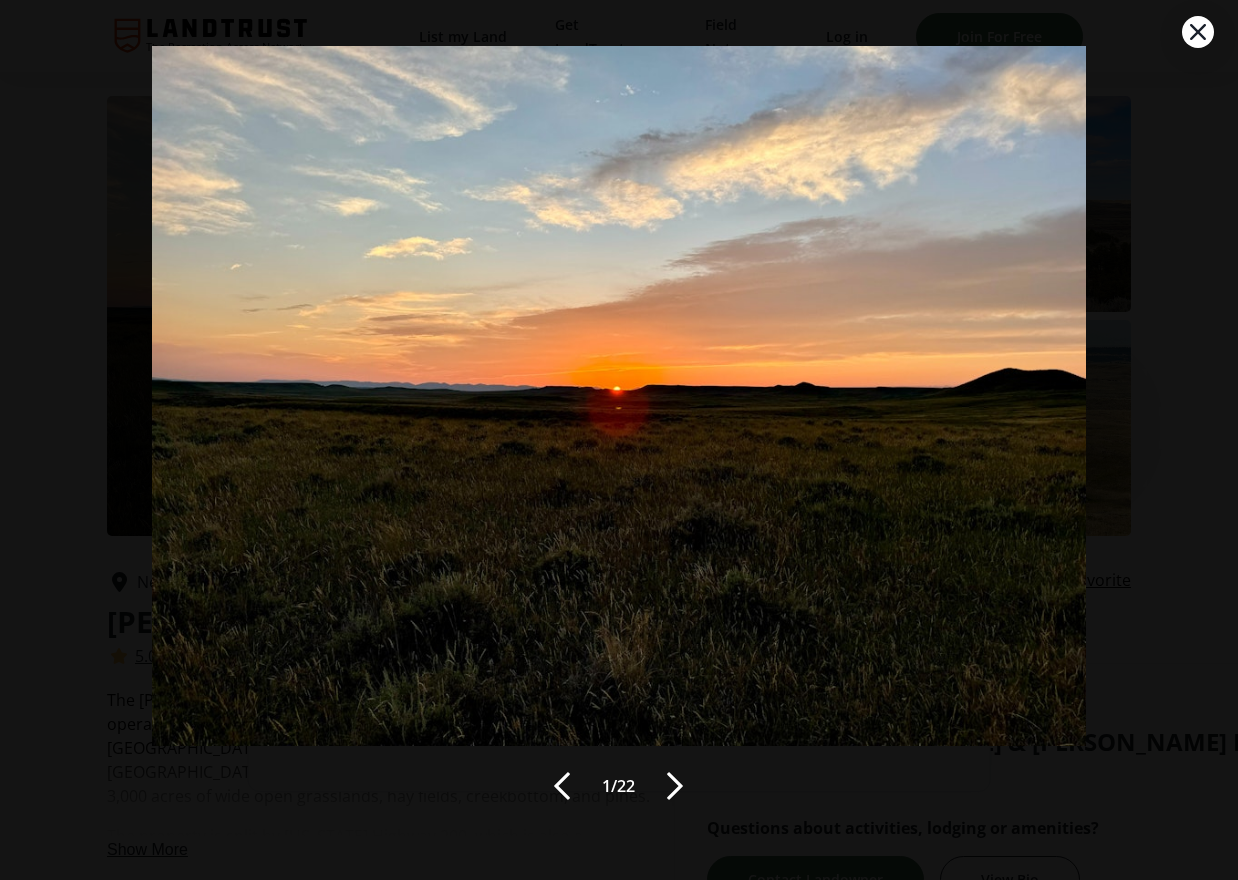 click 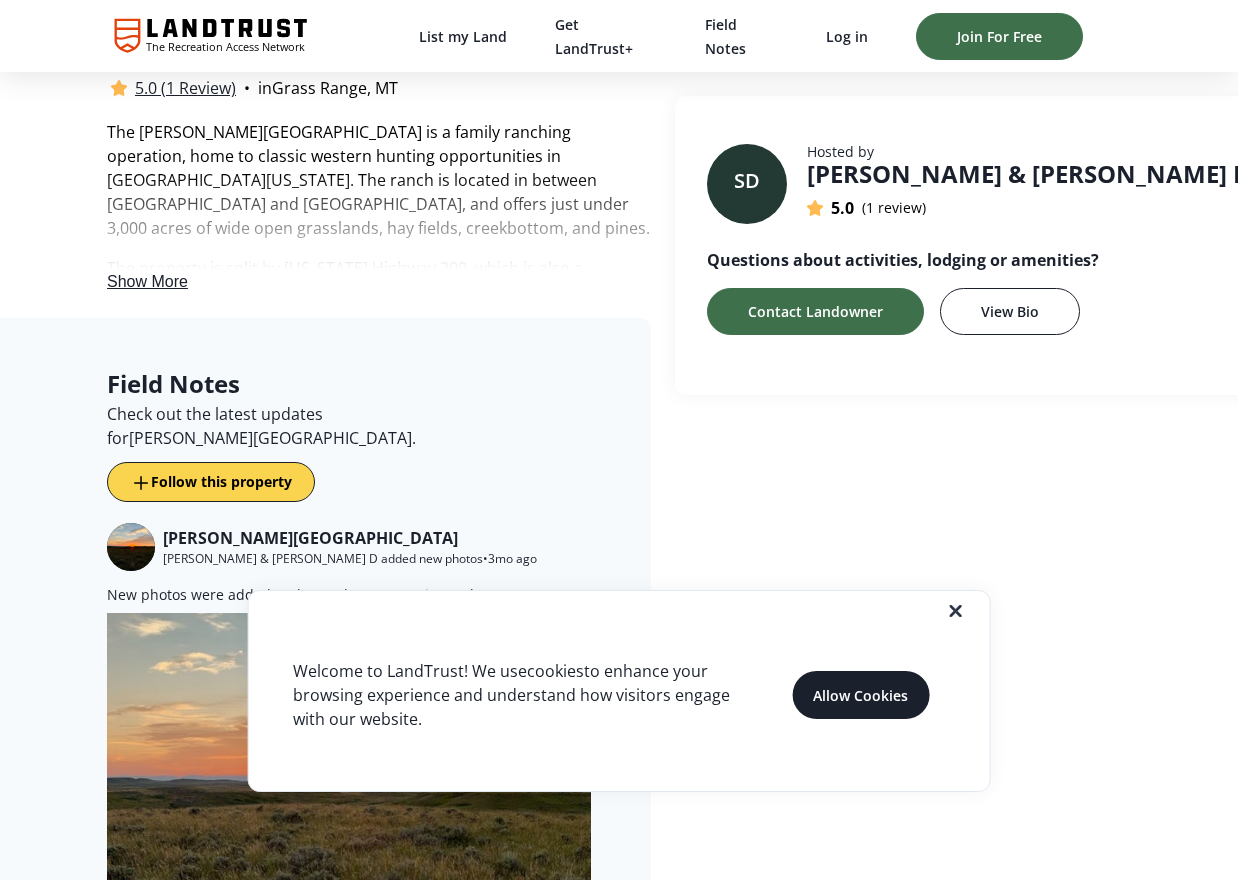 scroll, scrollTop: 571, scrollLeft: 0, axis: vertical 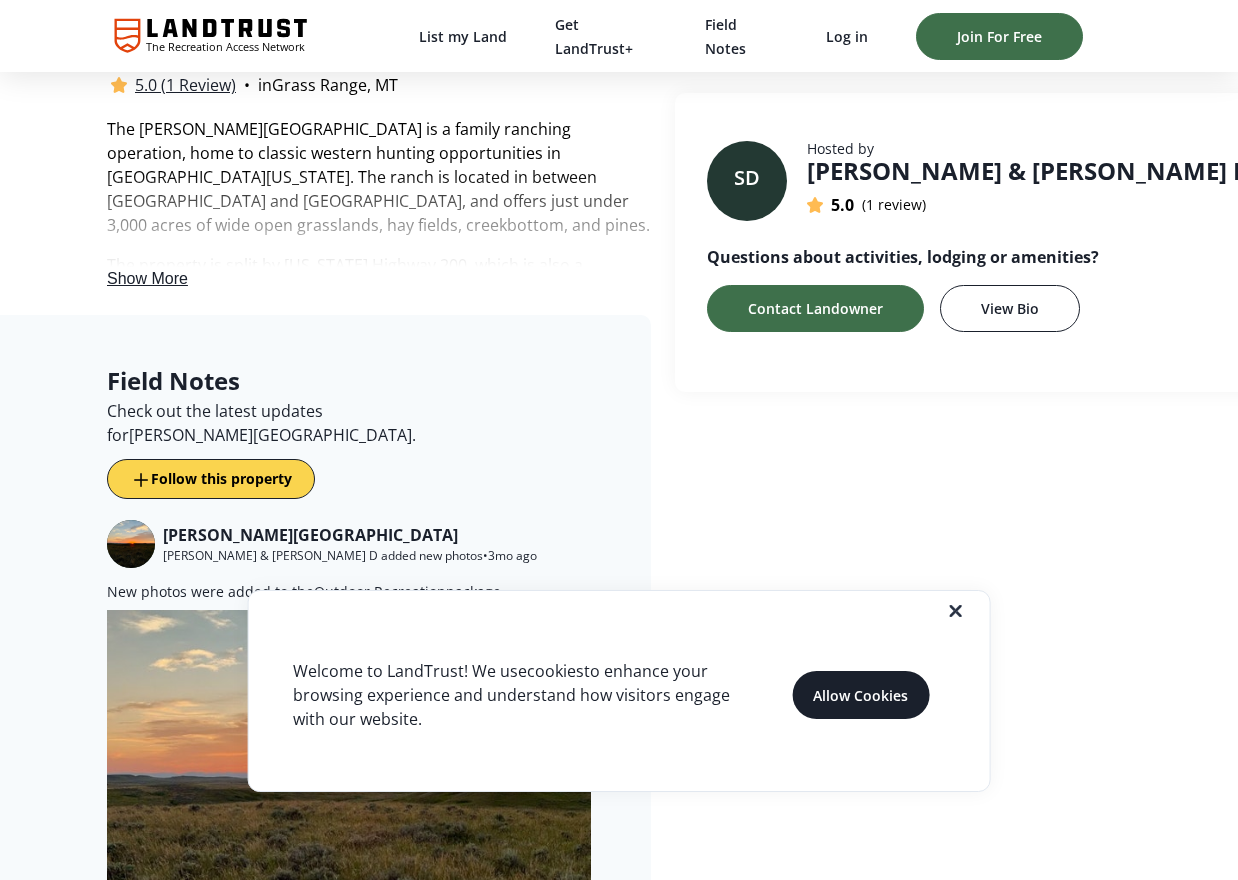click on "Show More" at bounding box center [147, 278] 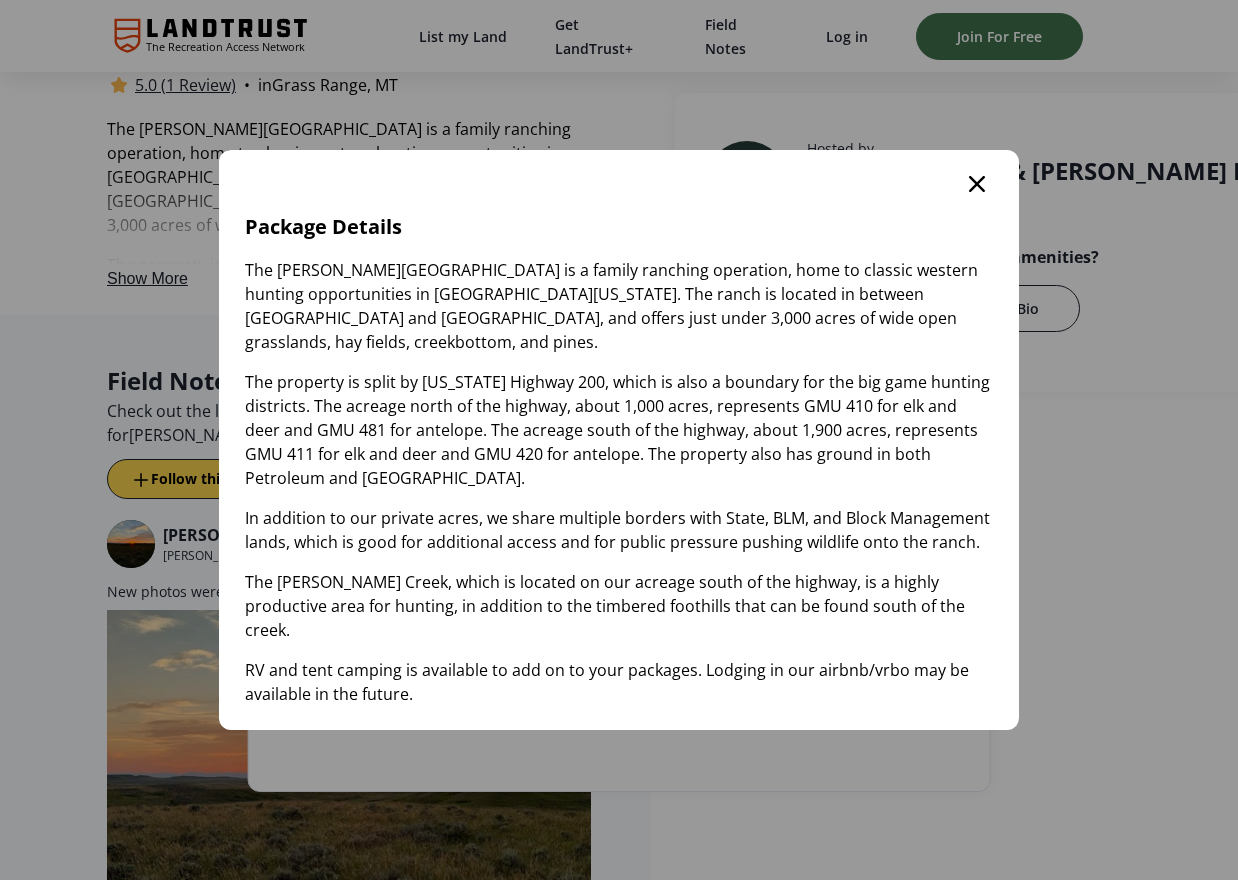 click 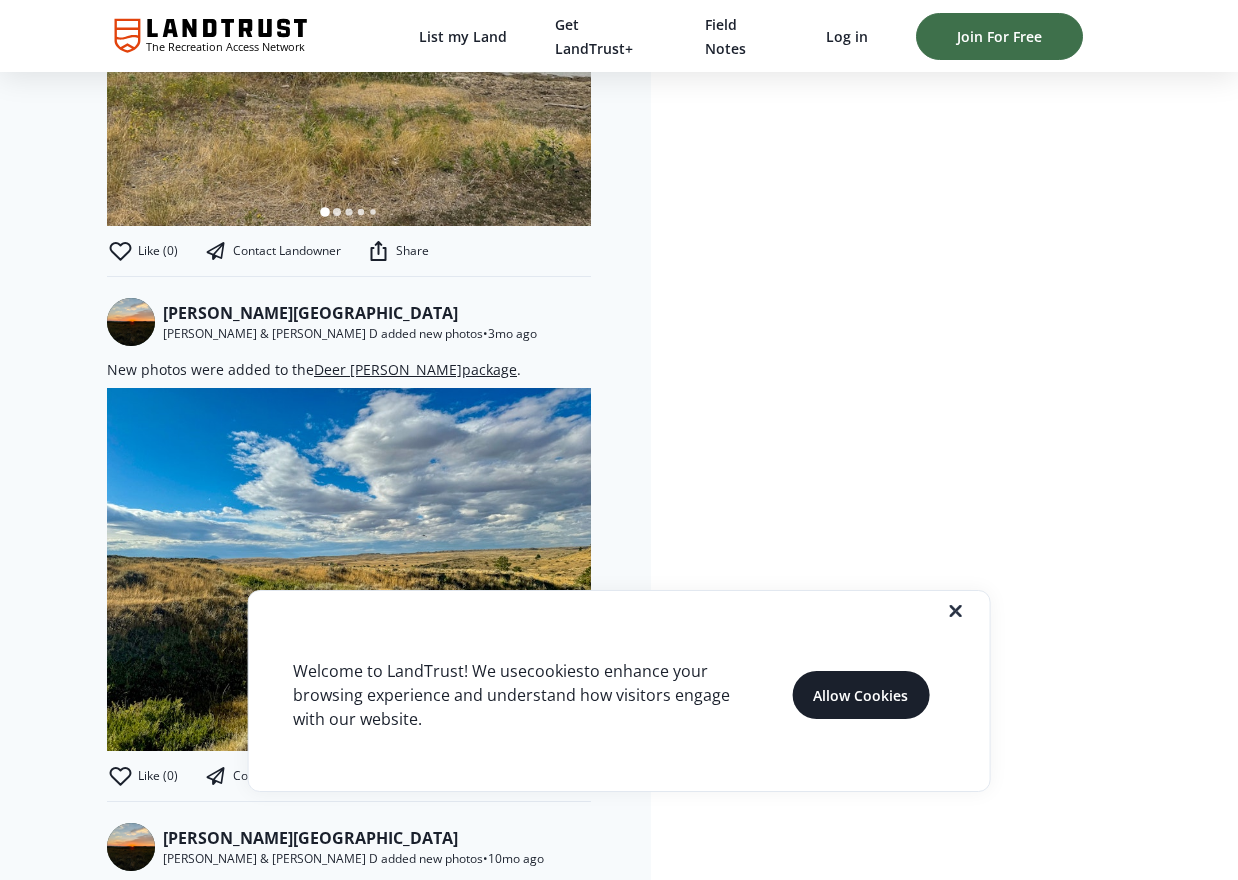 scroll, scrollTop: 2456, scrollLeft: 0, axis: vertical 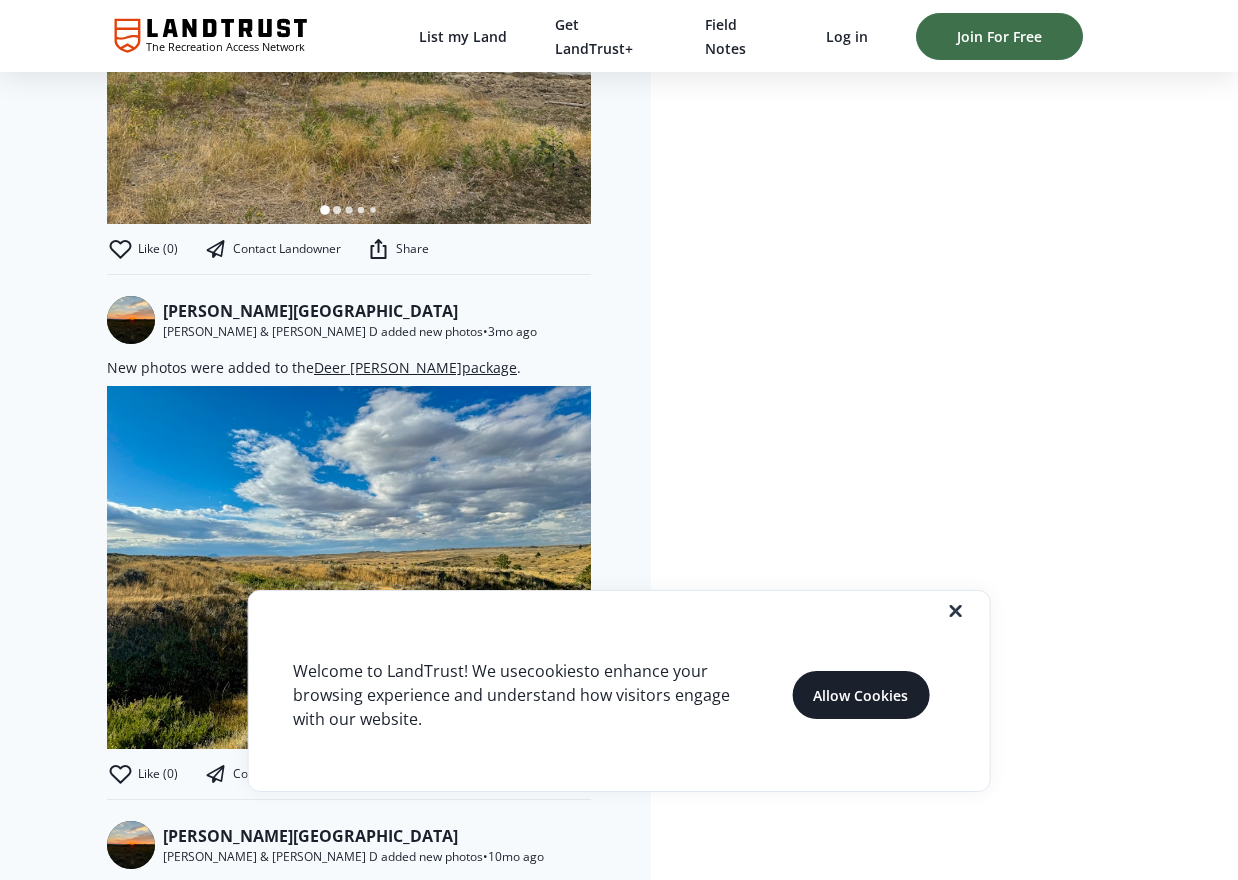 click on "Deer [PERSON_NAME]  package" at bounding box center [415, 367] 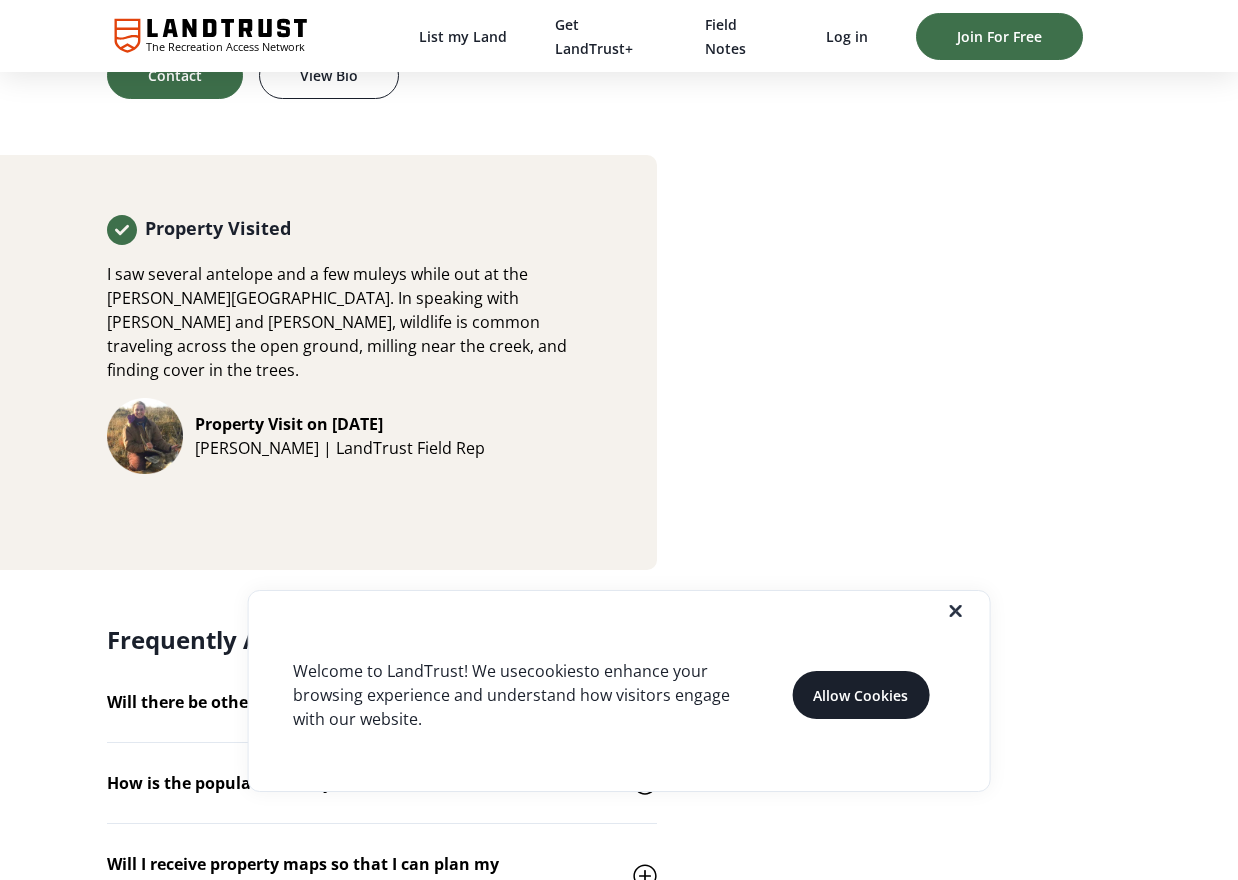 scroll, scrollTop: 0, scrollLeft: 0, axis: both 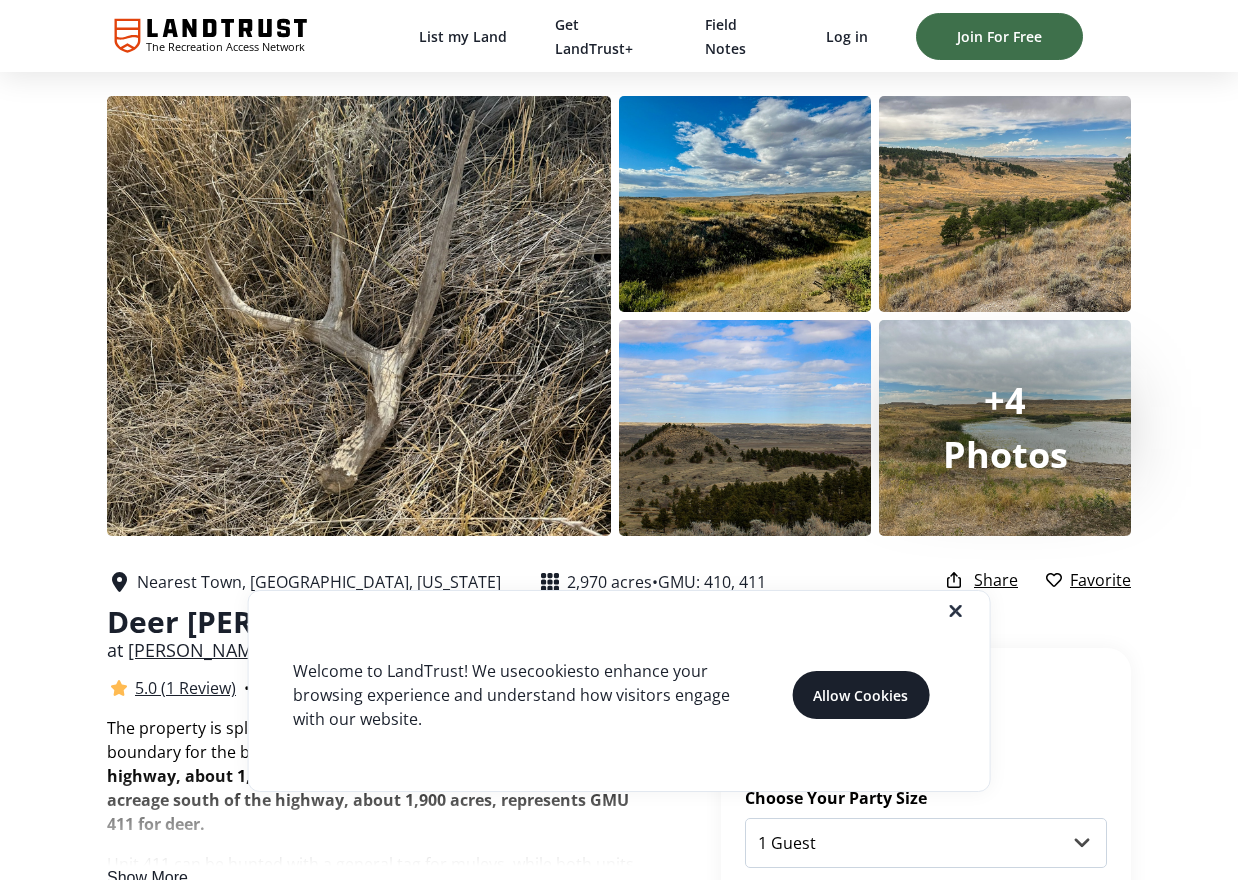 click on "+4" at bounding box center [1005, 400] 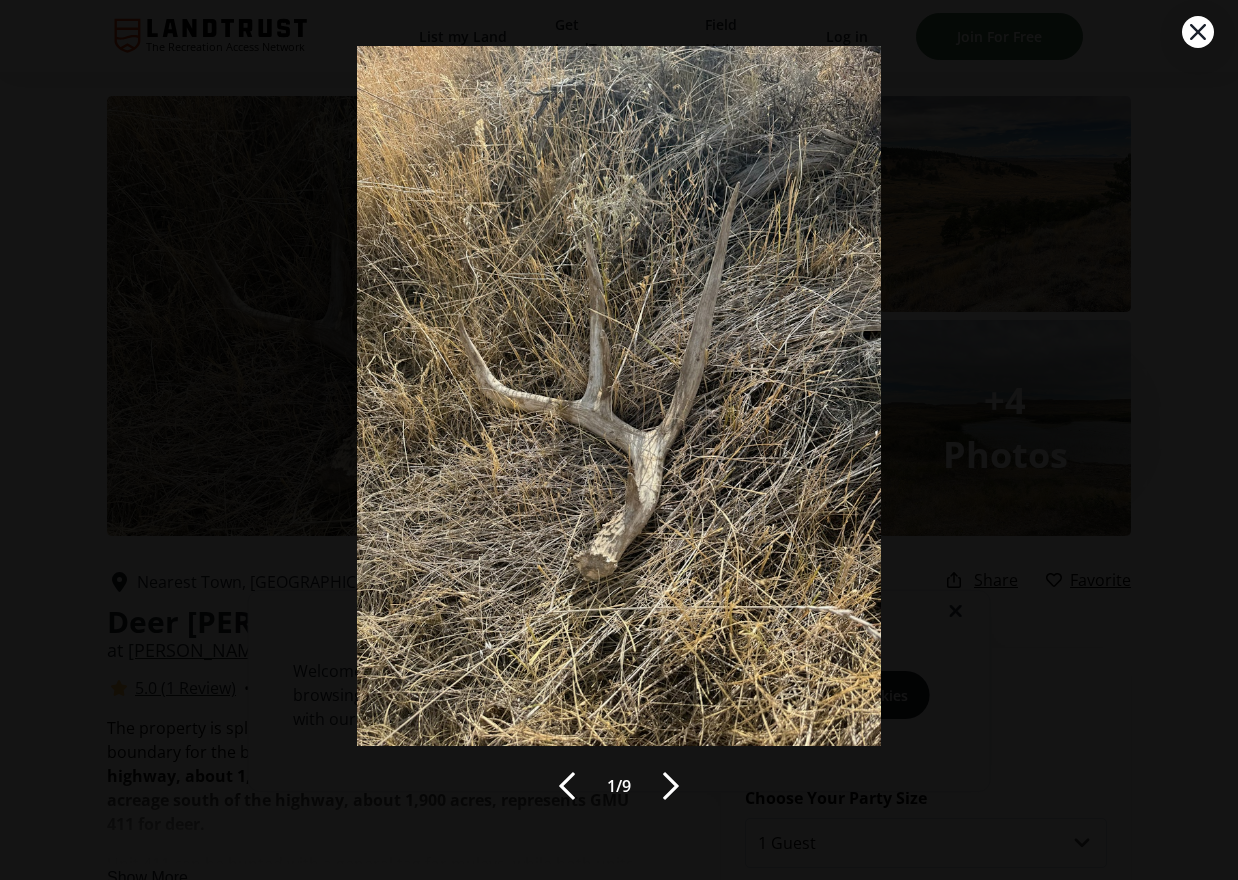 click at bounding box center [671, 786] 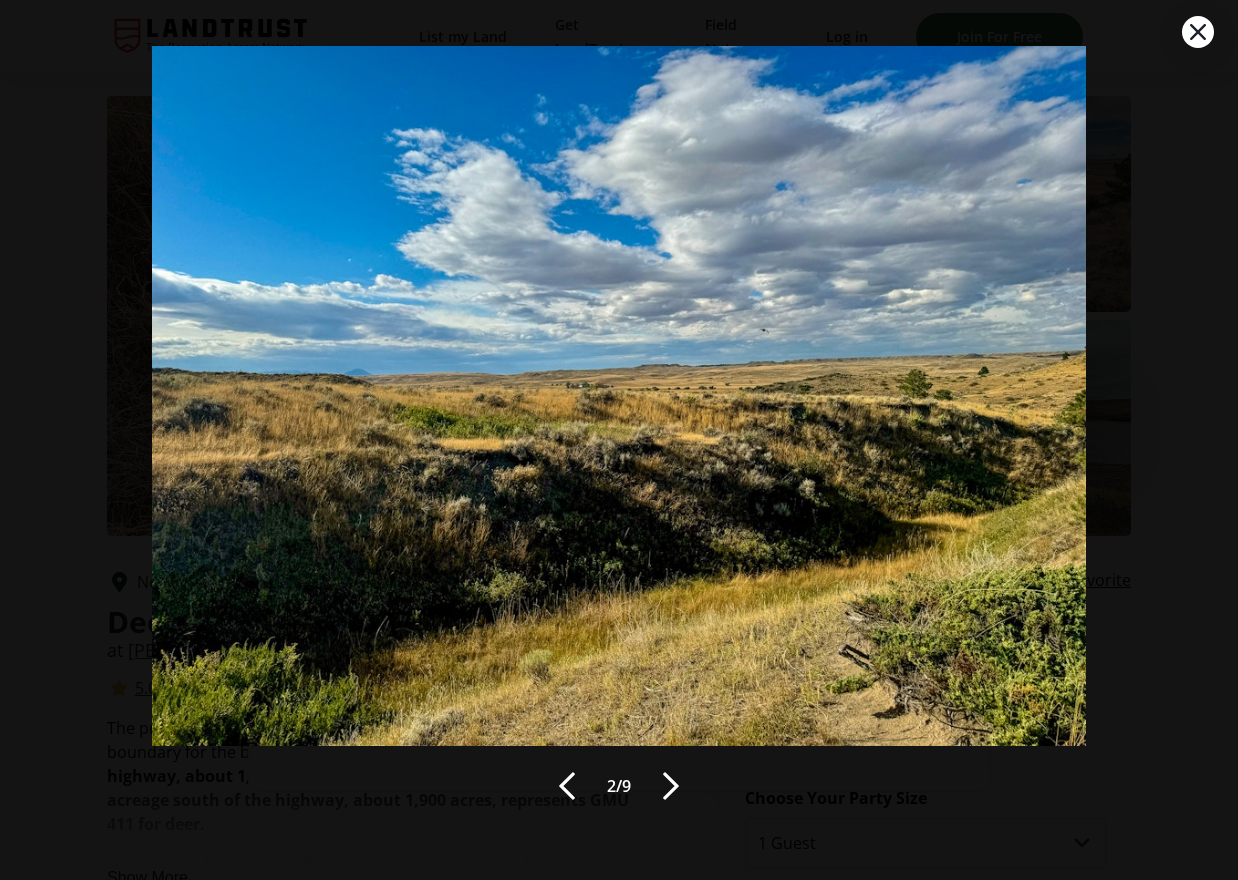 click at bounding box center (671, 786) 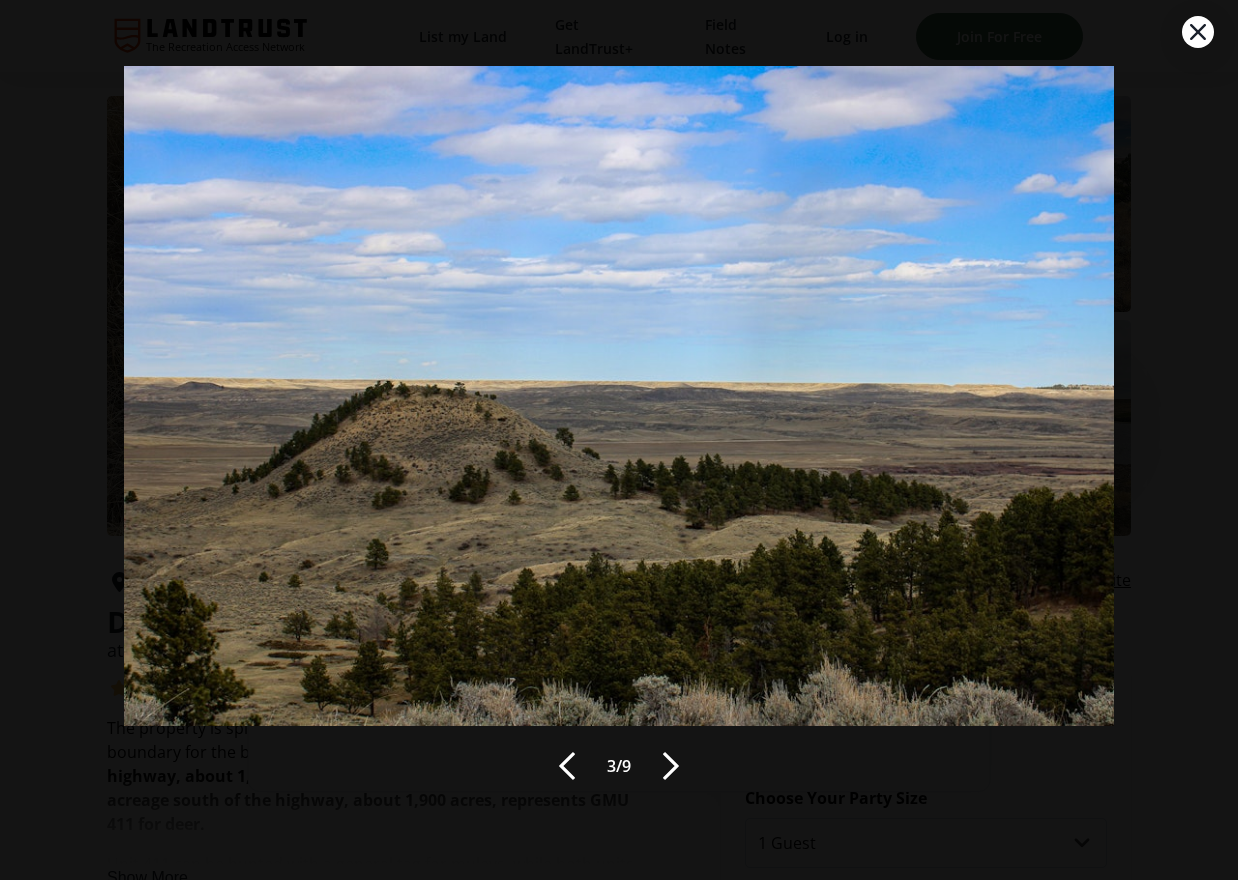 click on "3 / 9" at bounding box center [619, 440] 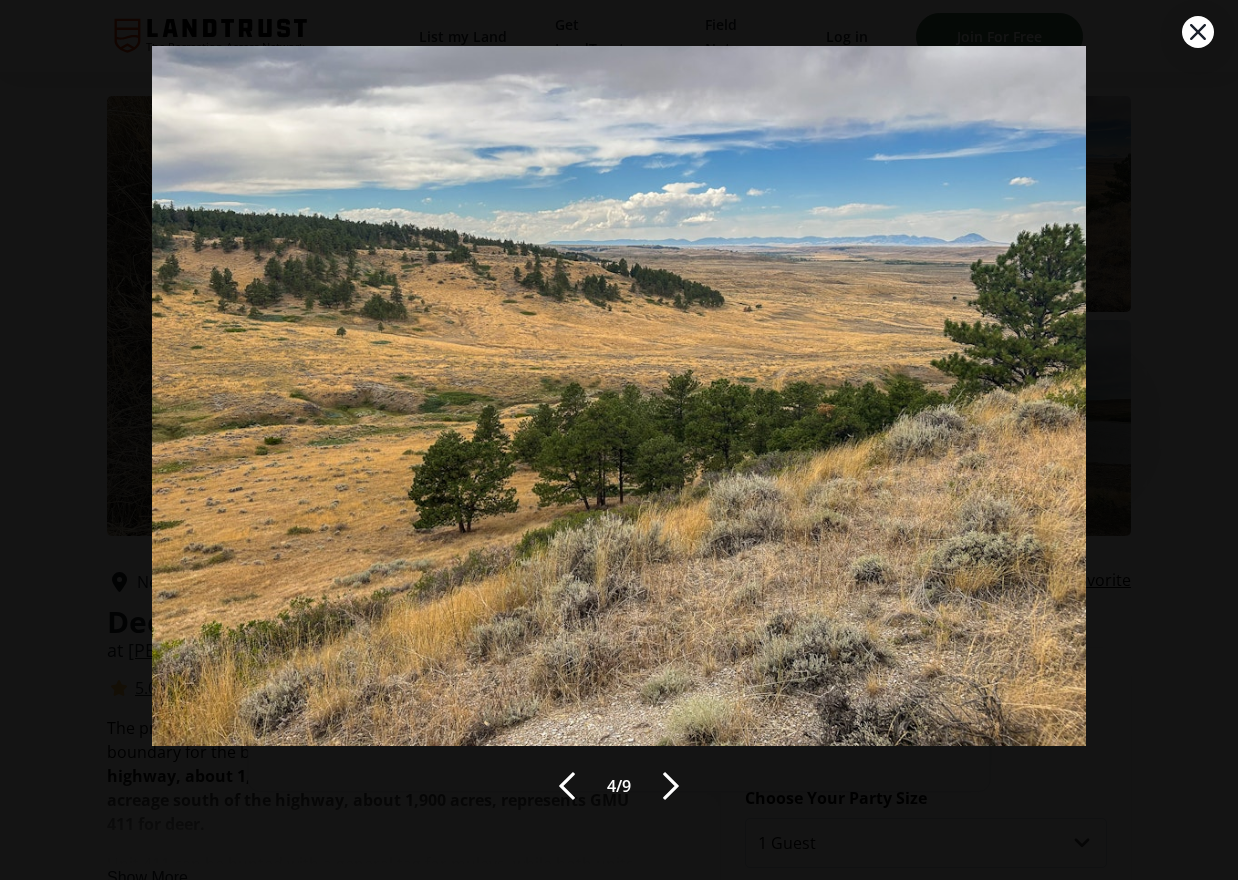 click on "4 / 9" at bounding box center [618, 440] 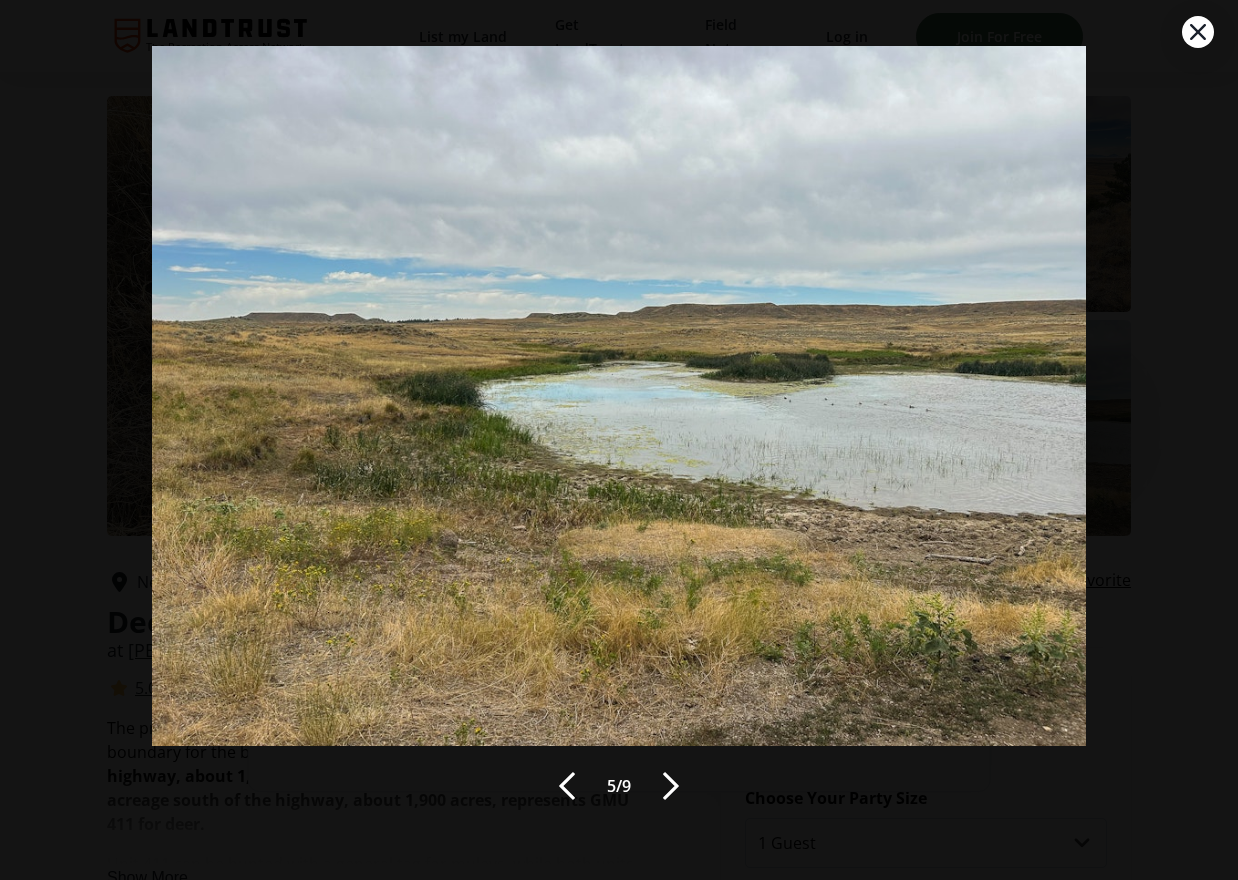 click at bounding box center (671, 786) 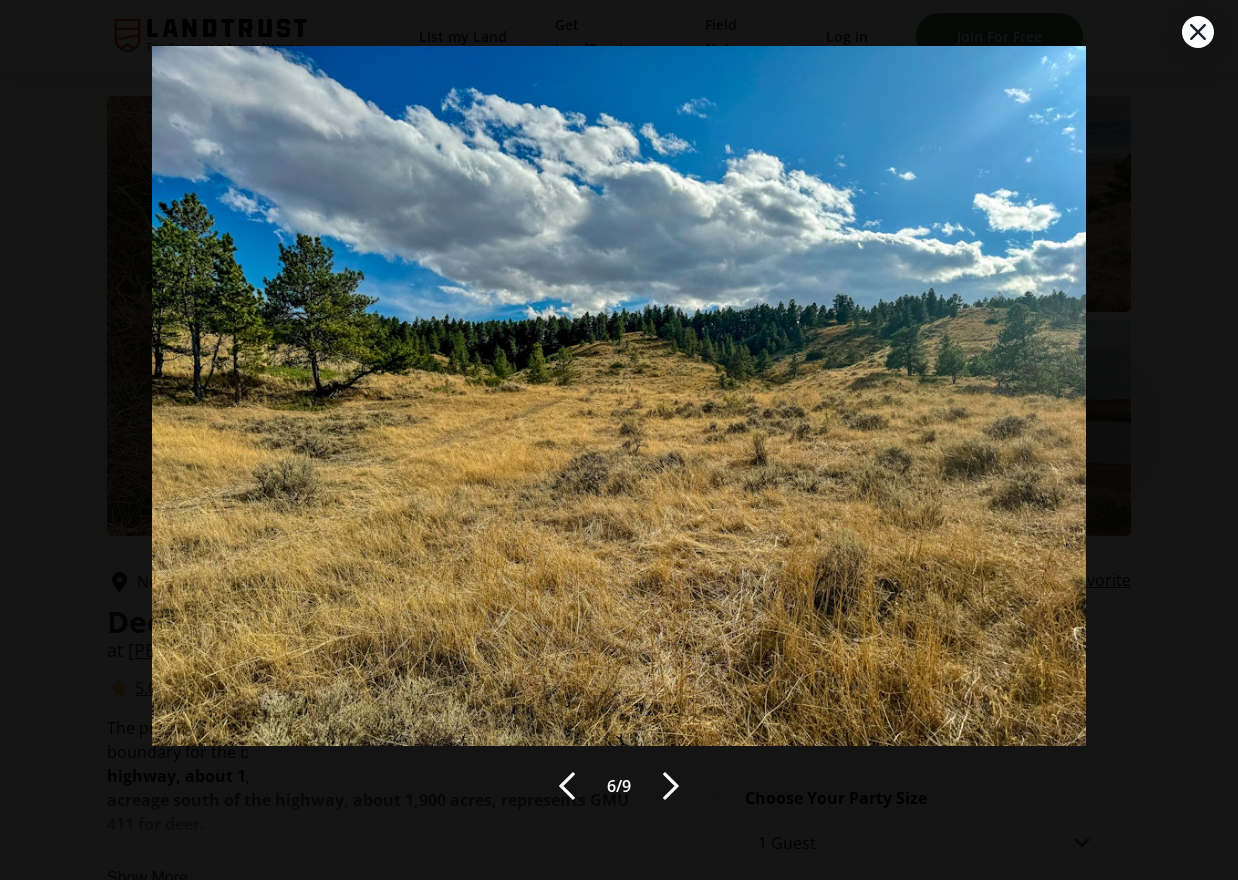 click at bounding box center [671, 786] 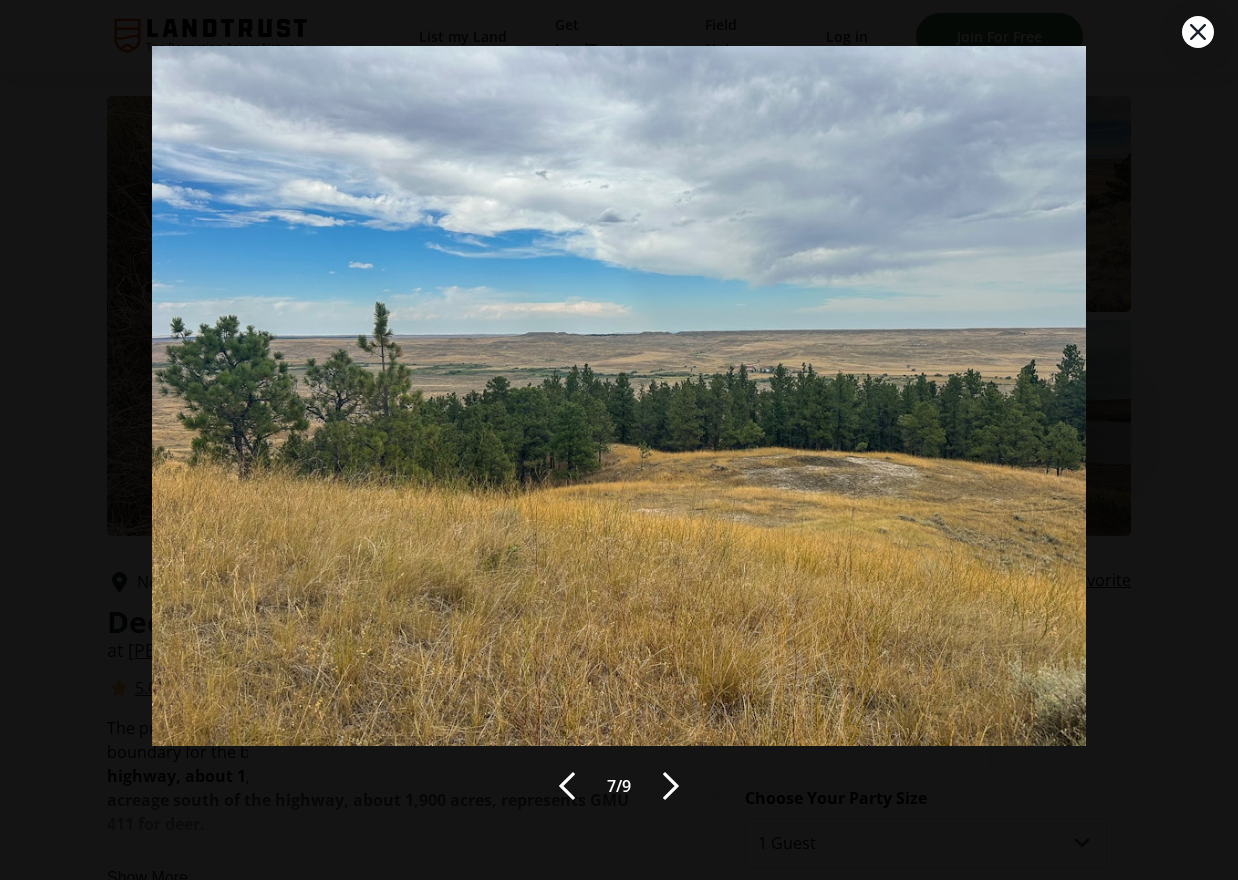 click at bounding box center (671, 786) 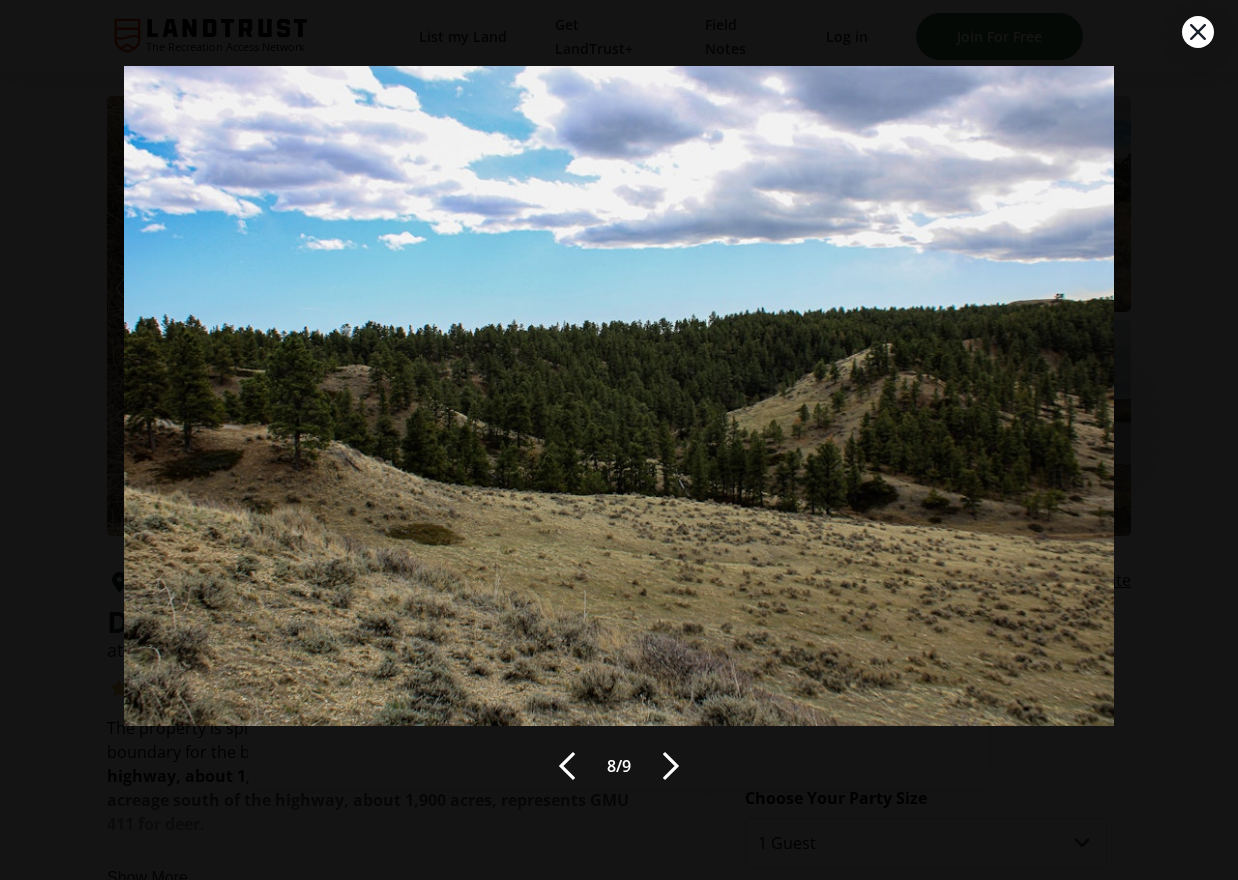 click on "8 / 9" at bounding box center (619, 440) 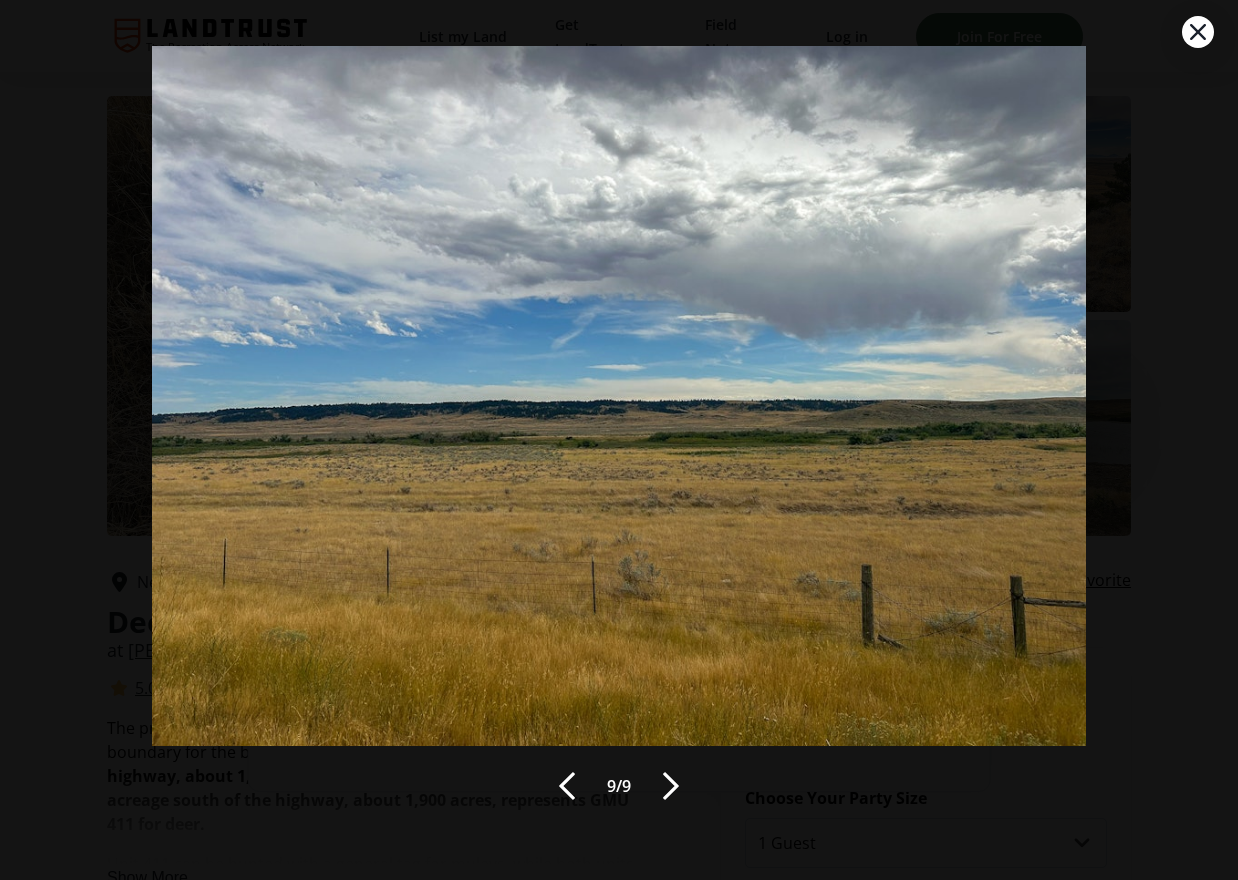 click 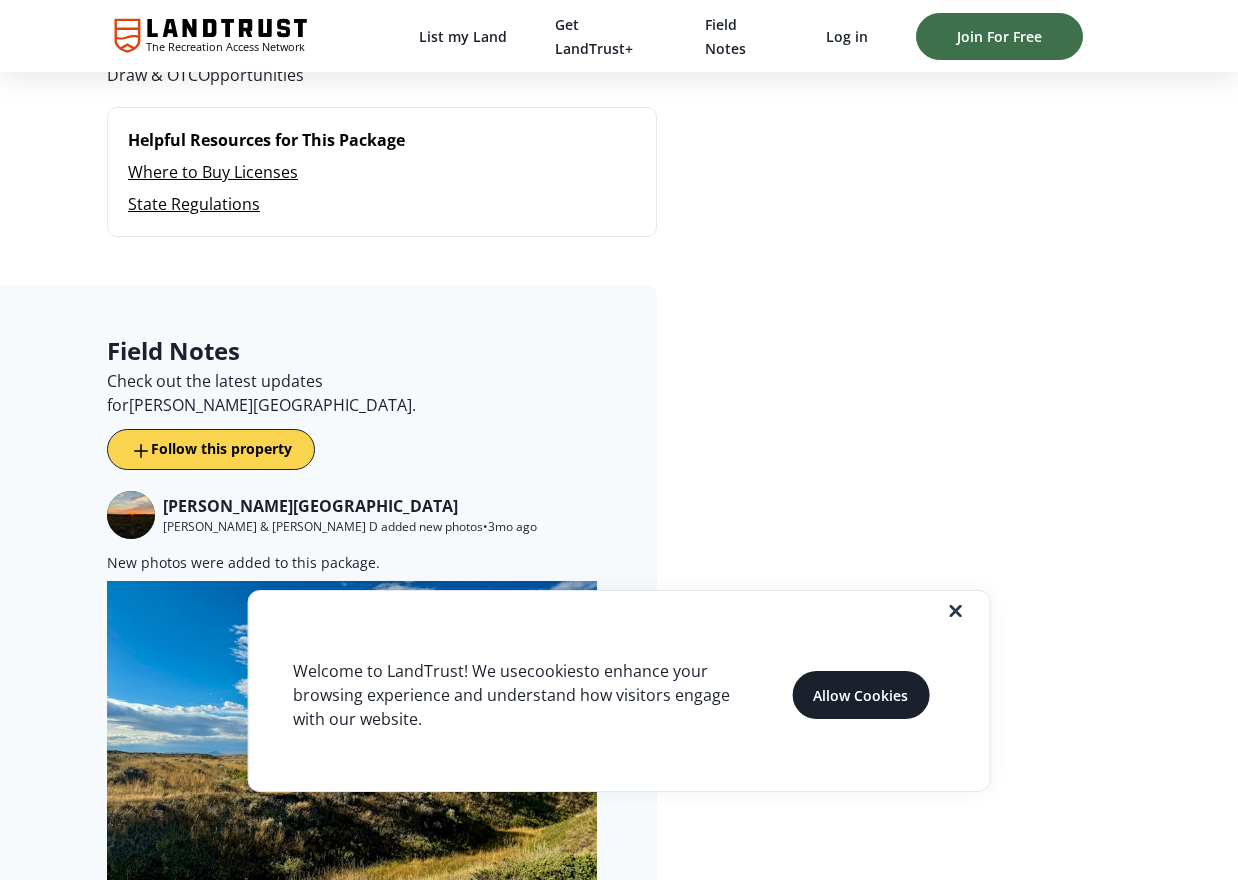 scroll, scrollTop: 1776, scrollLeft: 0, axis: vertical 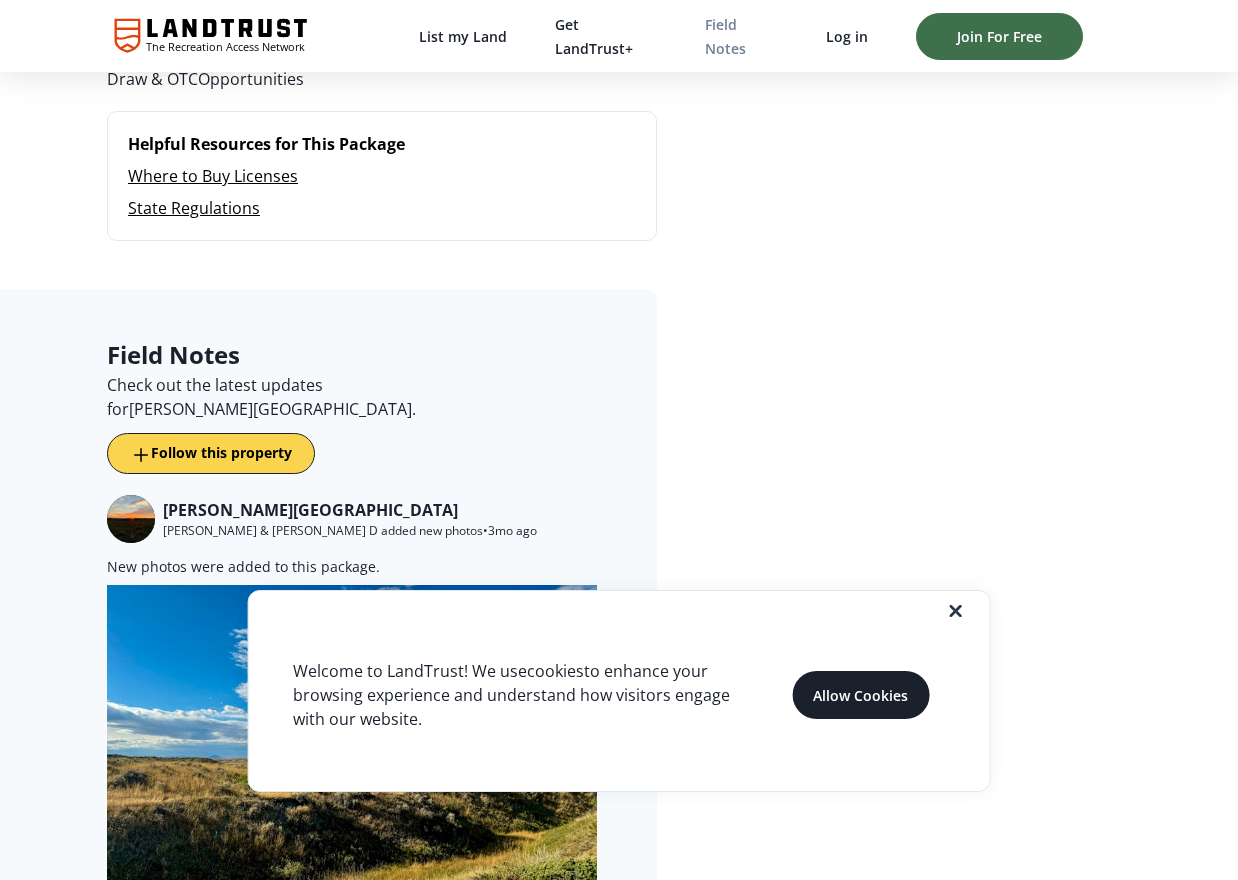 click on "Field Notes" at bounding box center (725, 36) 